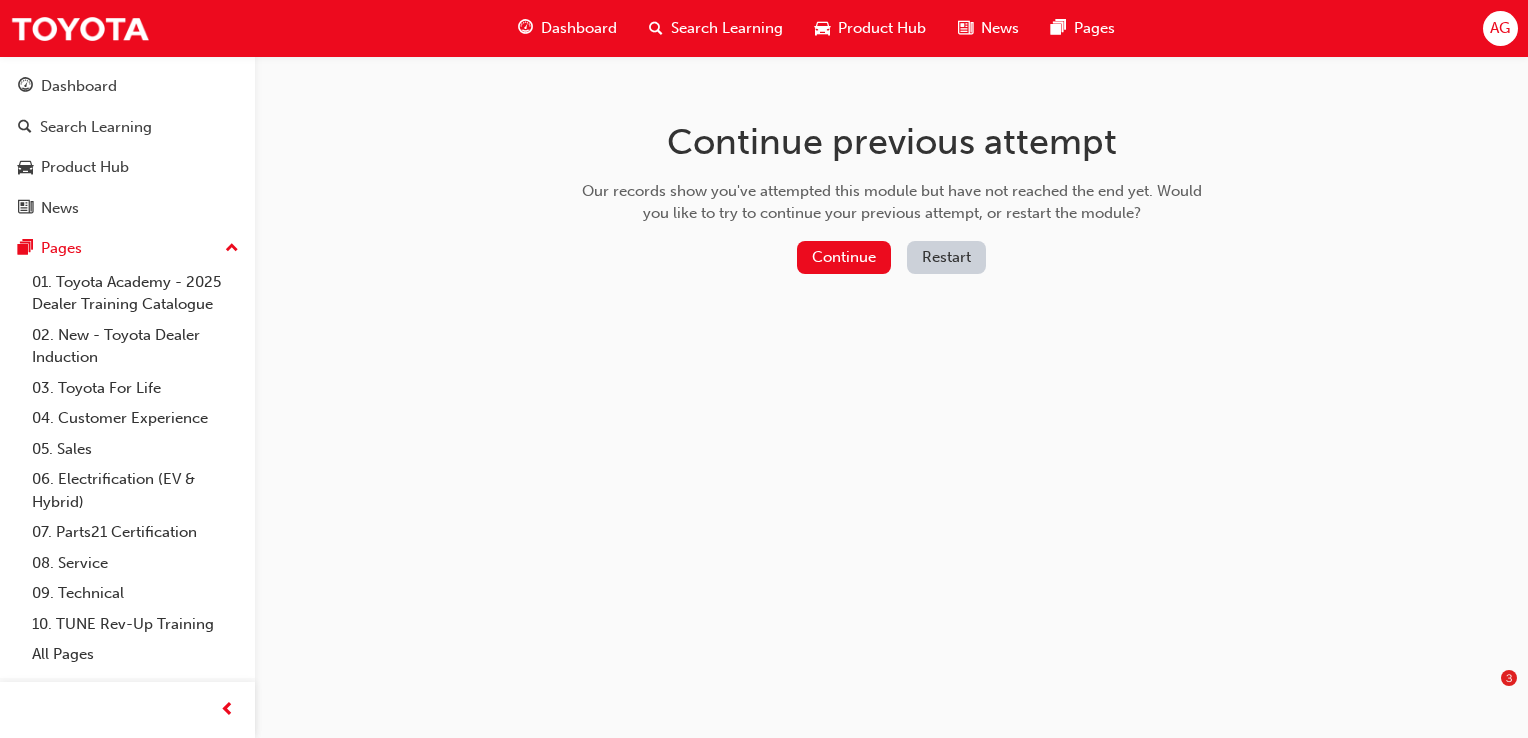 scroll, scrollTop: 0, scrollLeft: 0, axis: both 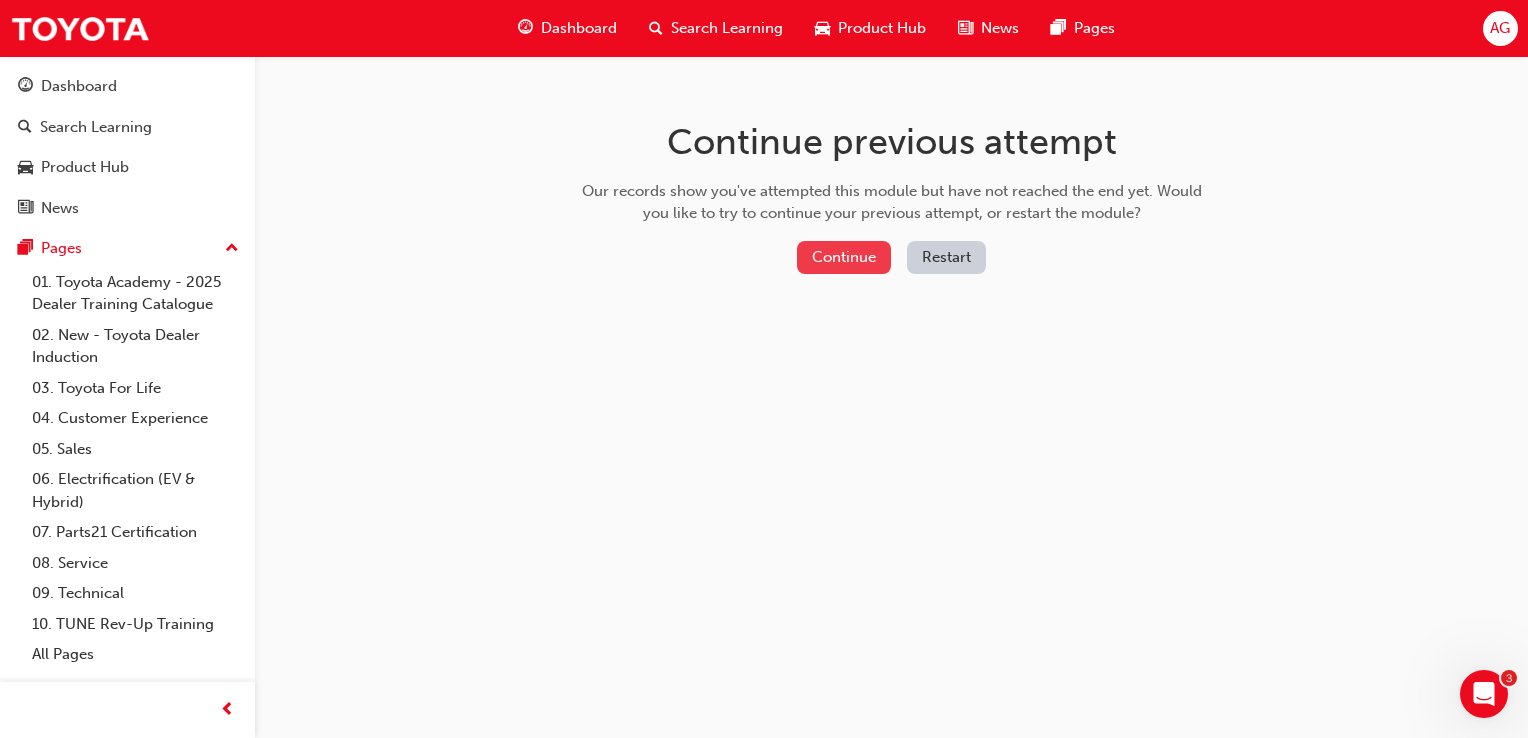 click on "Continue" at bounding box center [844, 257] 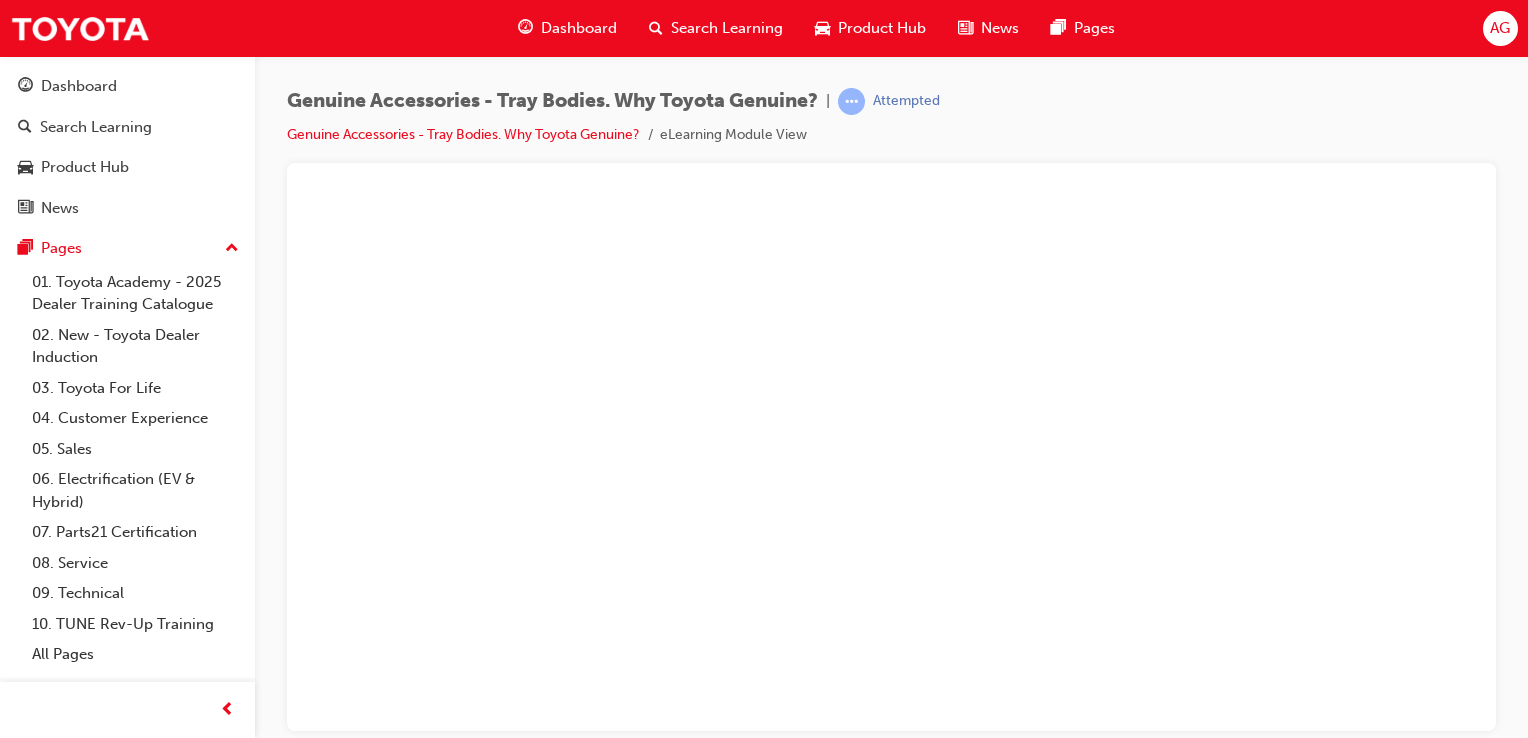 click on "Dashboard" at bounding box center [567, 28] 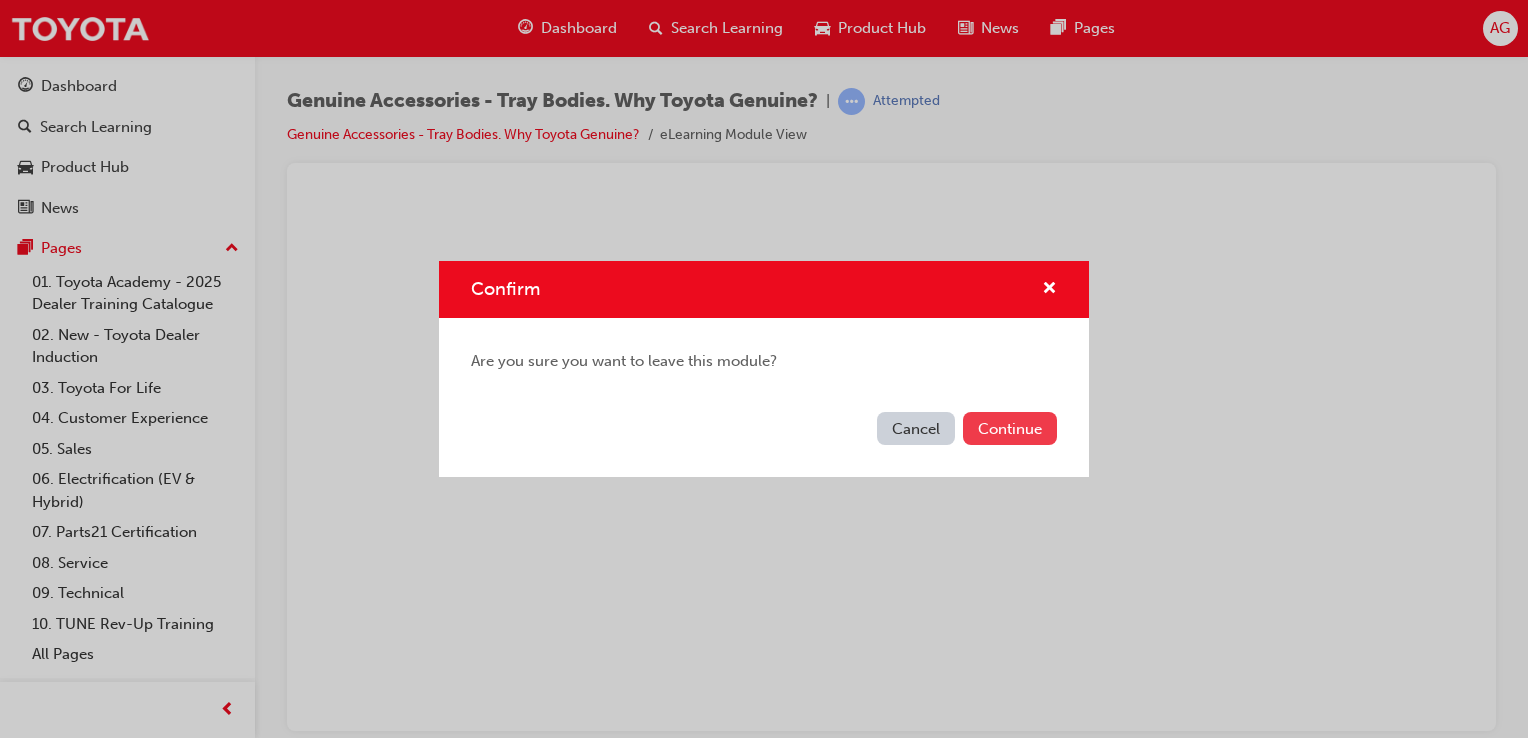 click on "Continue" at bounding box center [1010, 428] 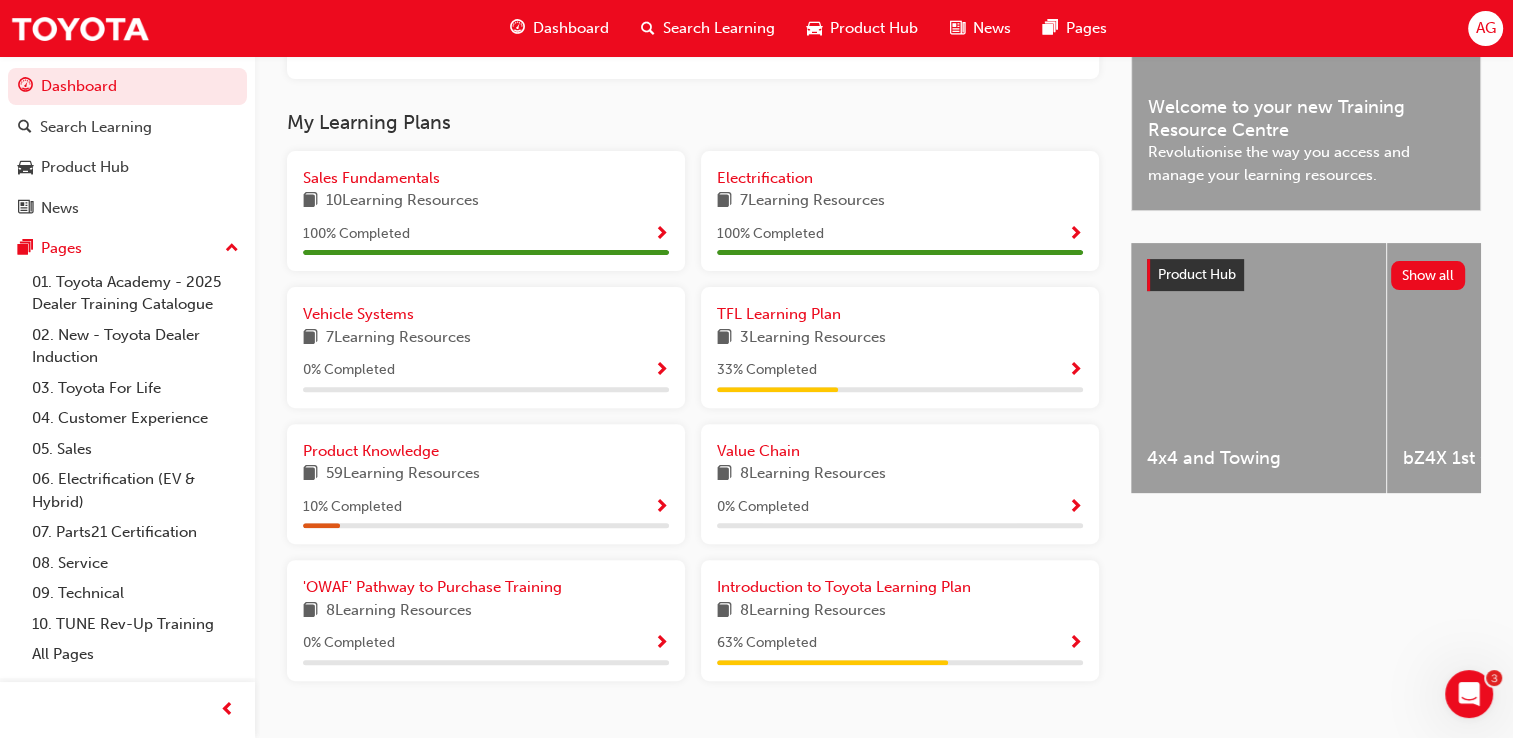 scroll, scrollTop: 631, scrollLeft: 0, axis: vertical 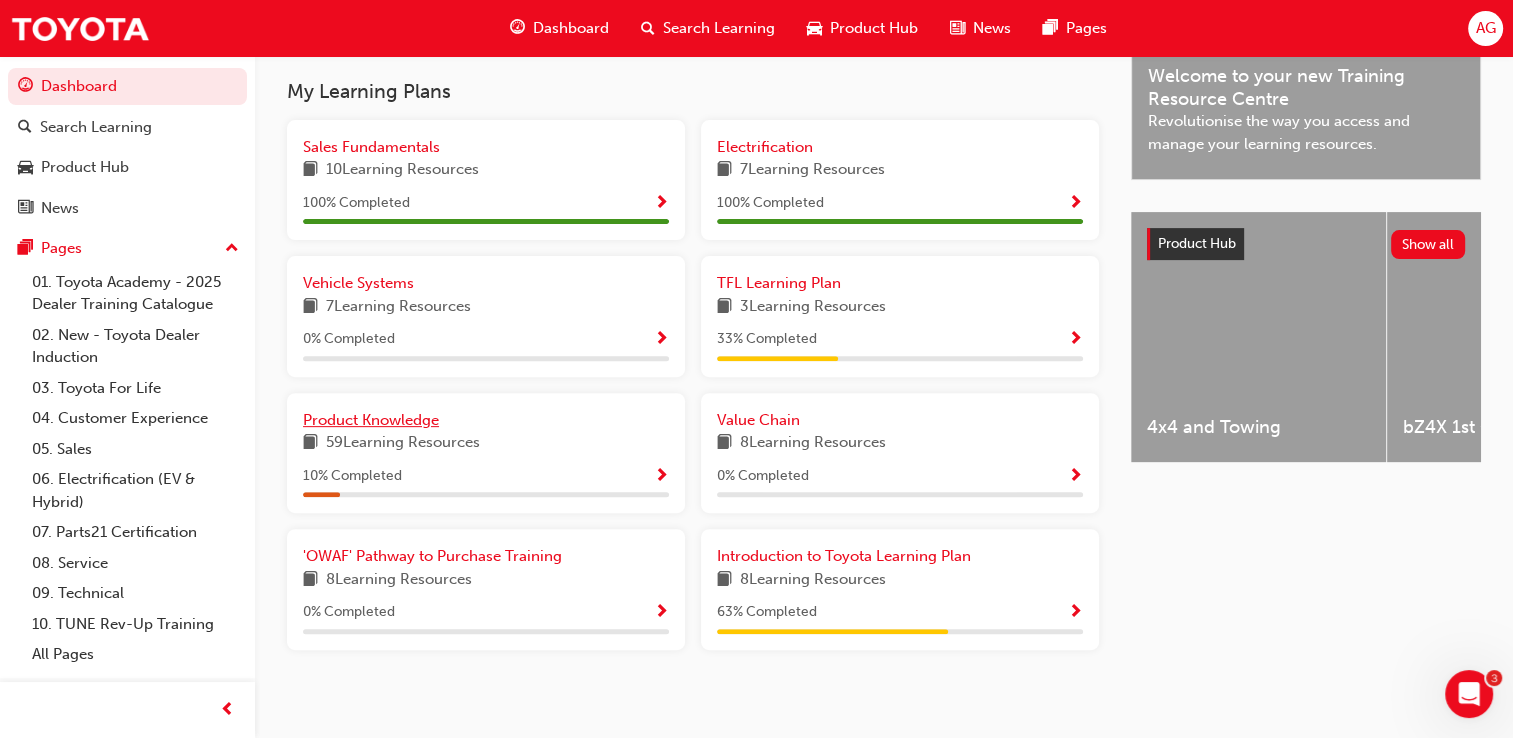 click on "Product Knowledge" at bounding box center [486, 420] 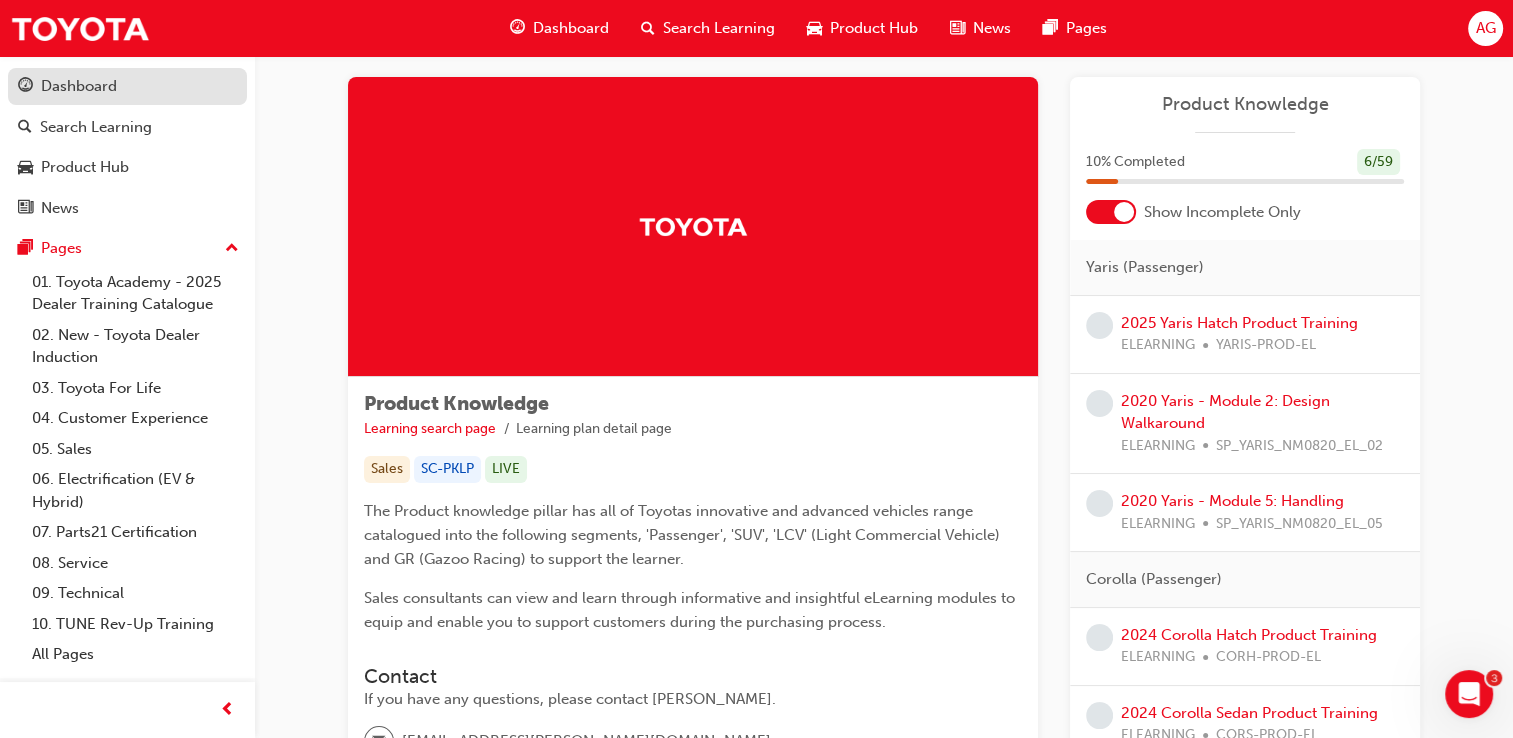 scroll, scrollTop: 0, scrollLeft: 0, axis: both 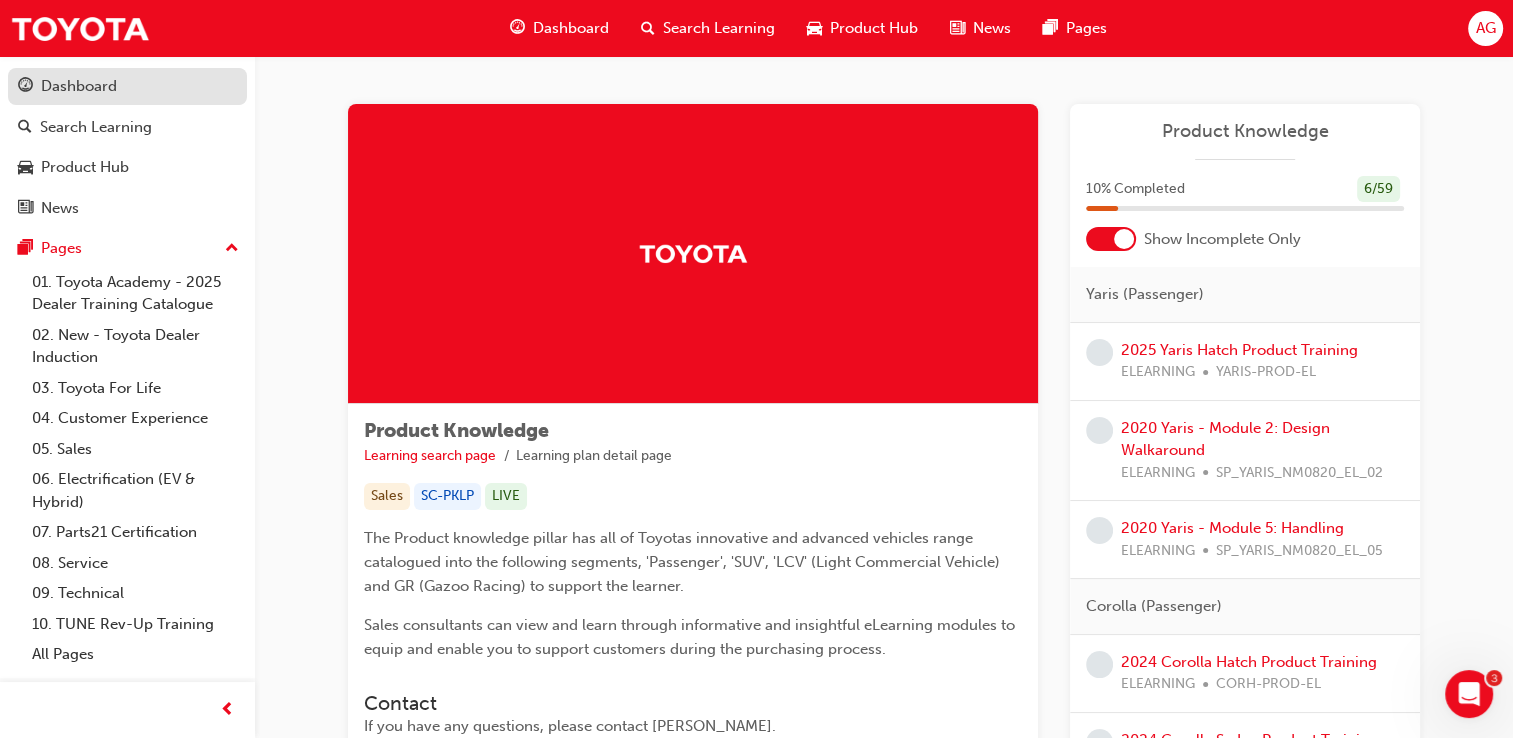 click on "Dashboard" at bounding box center (127, 86) 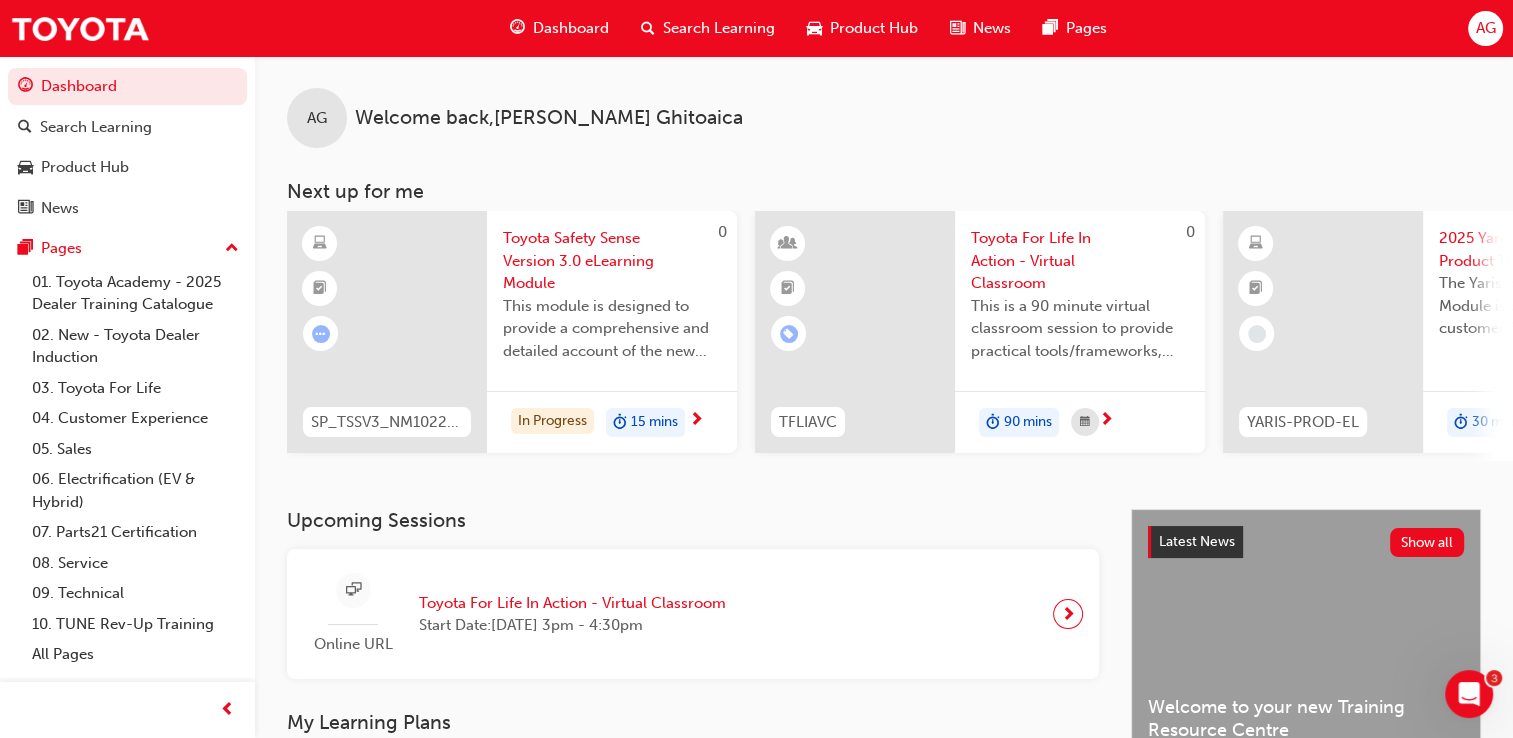 click on "Toyota Safety Sense Version 3.0 eLearning Module" at bounding box center [612, 261] 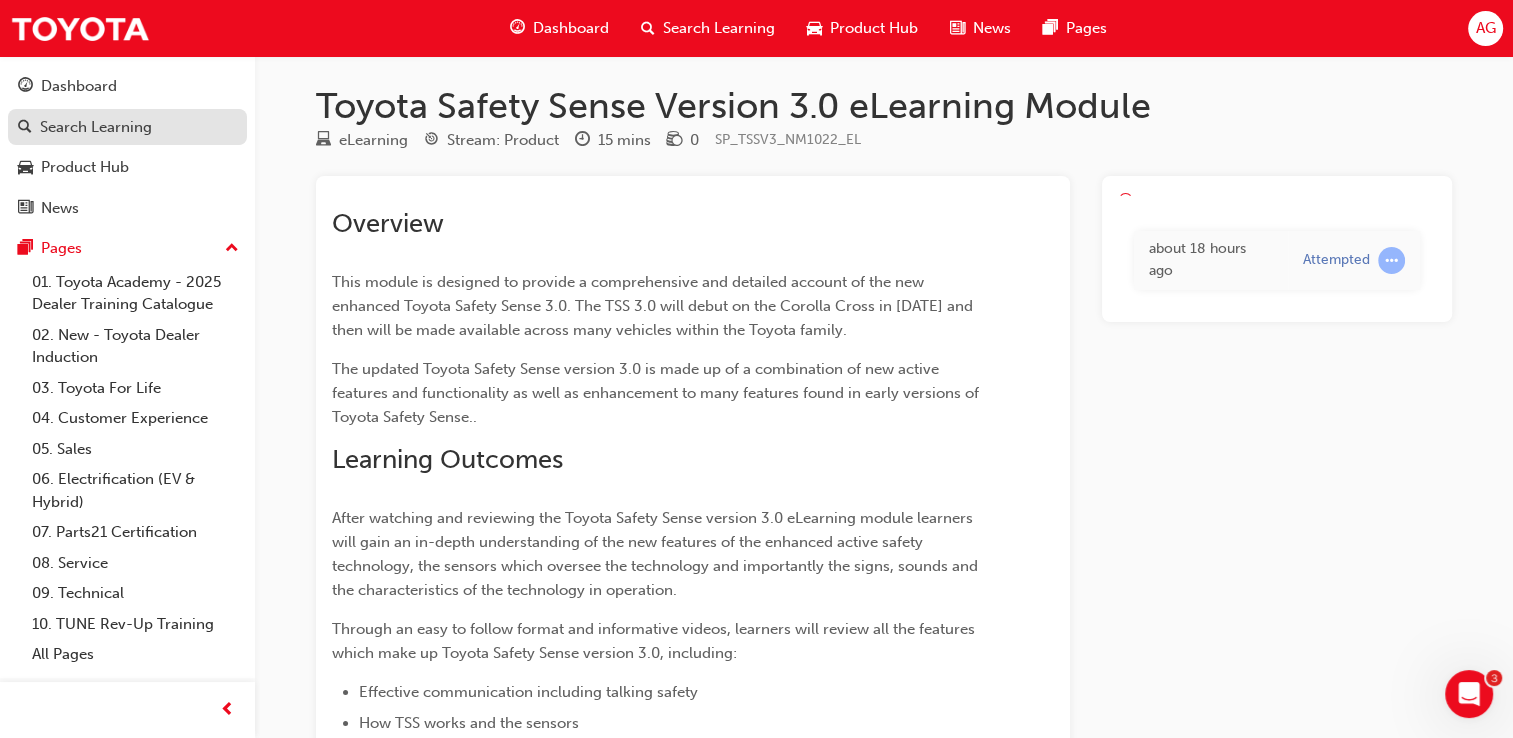 scroll, scrollTop: 0, scrollLeft: 0, axis: both 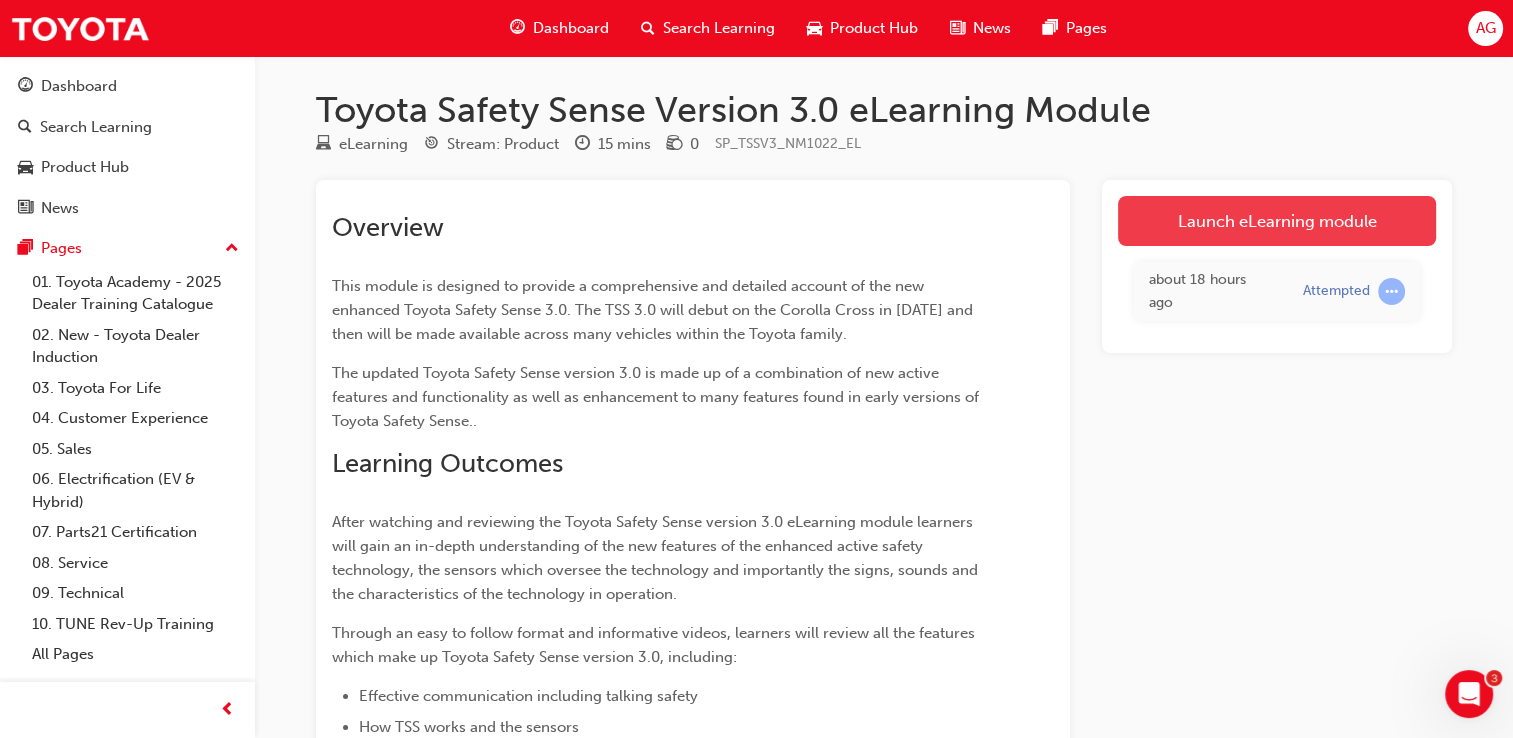click on "Launch eLearning module" at bounding box center (1277, 221) 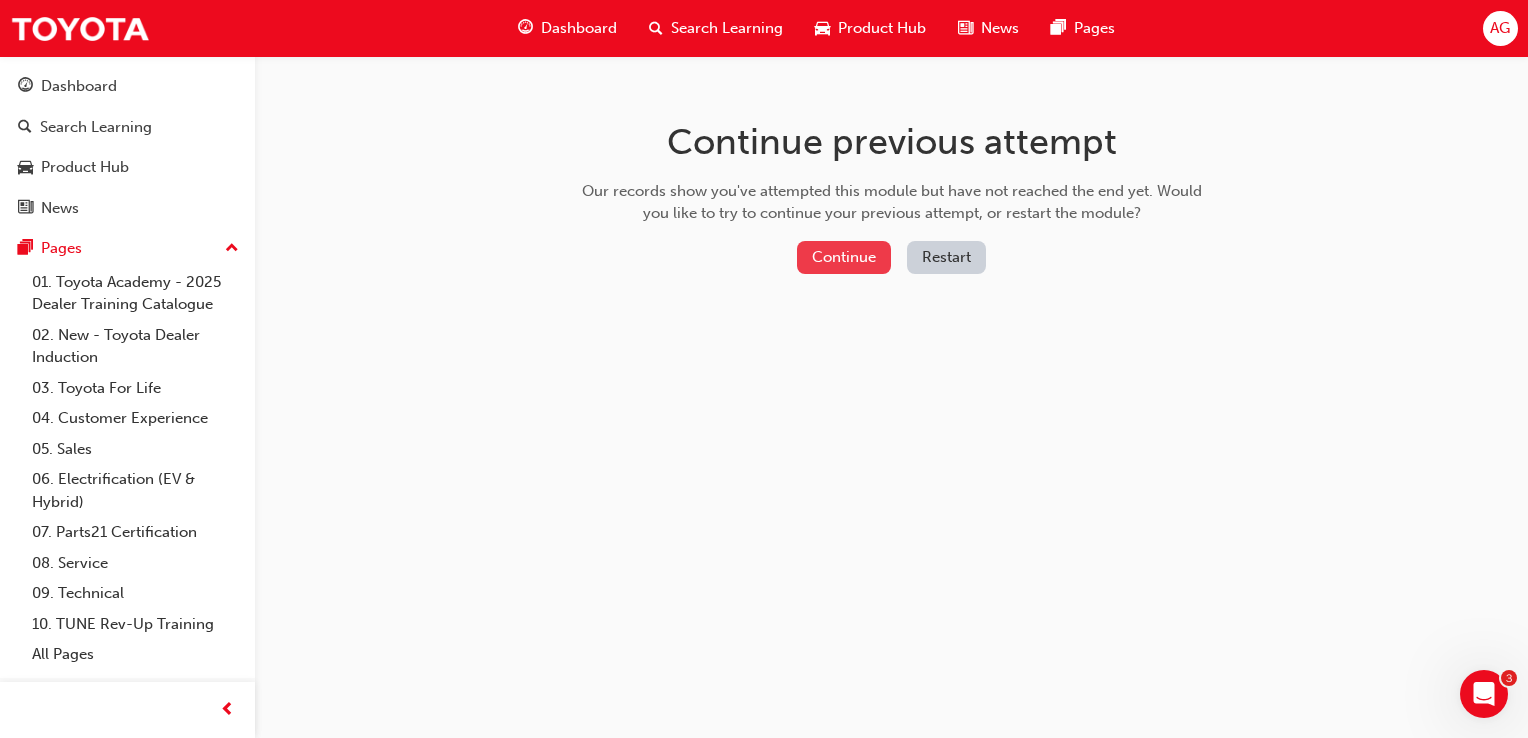 click on "Continue" at bounding box center [844, 257] 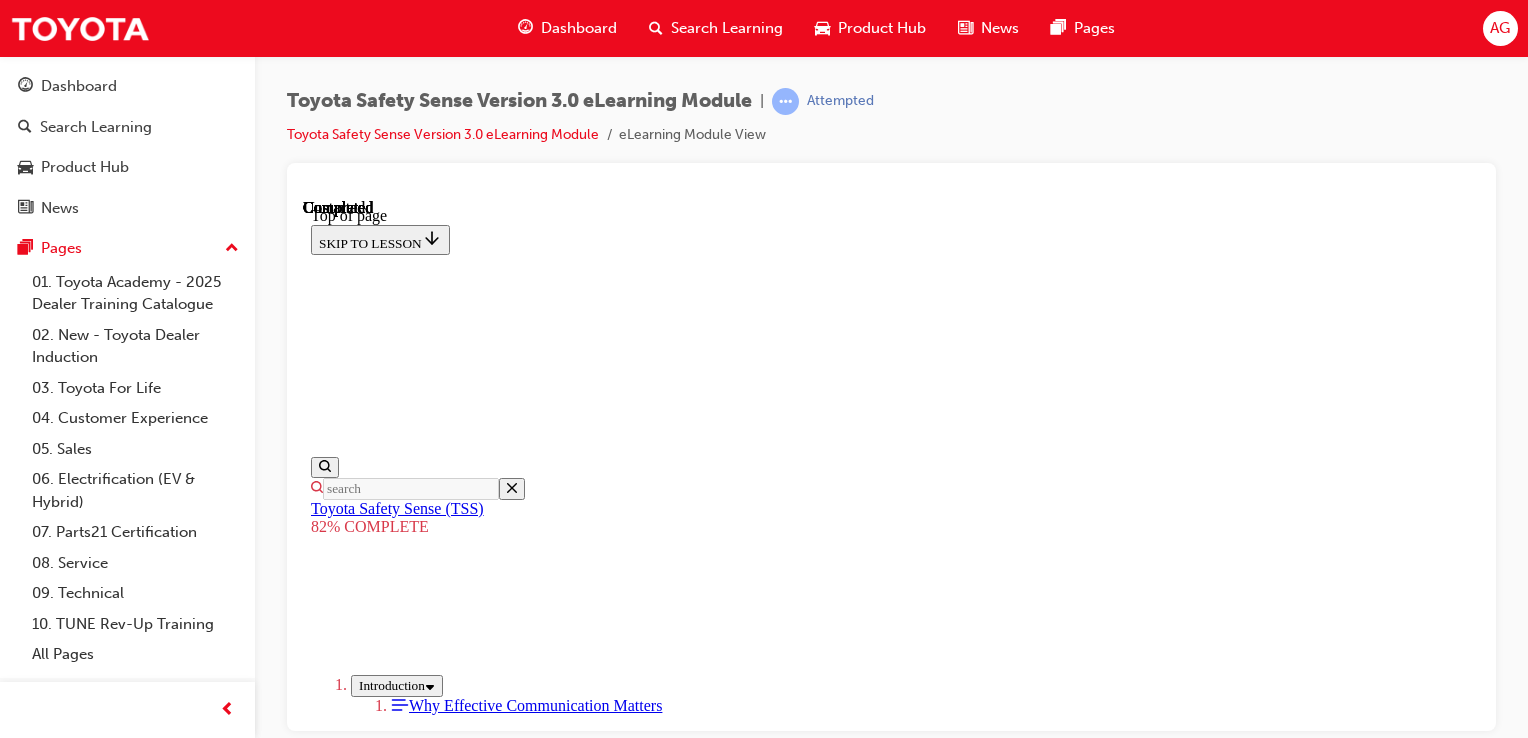 scroll, scrollTop: 0, scrollLeft: 0, axis: both 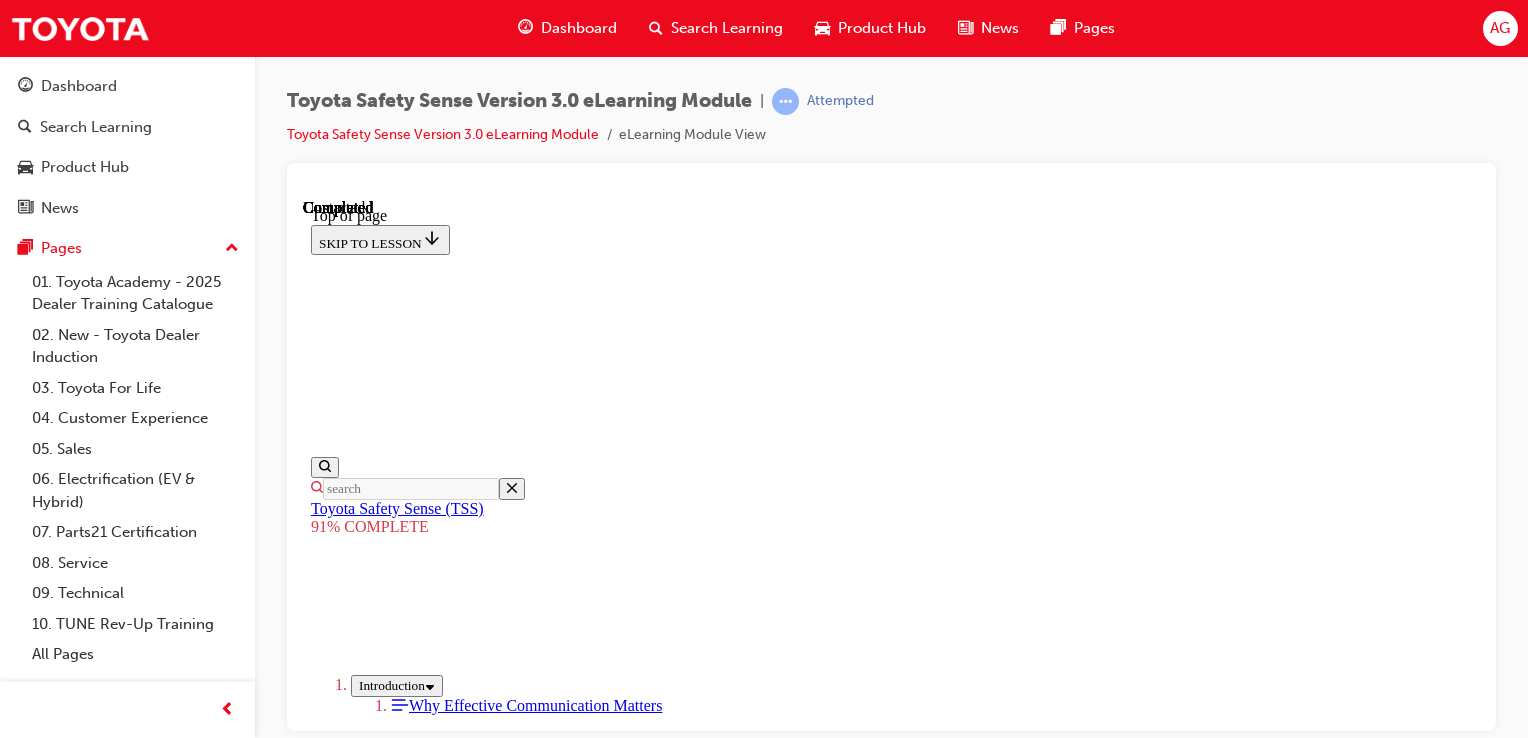 click on "Lesson 11 - Where to learn more." at bounding box center [418, 2664] 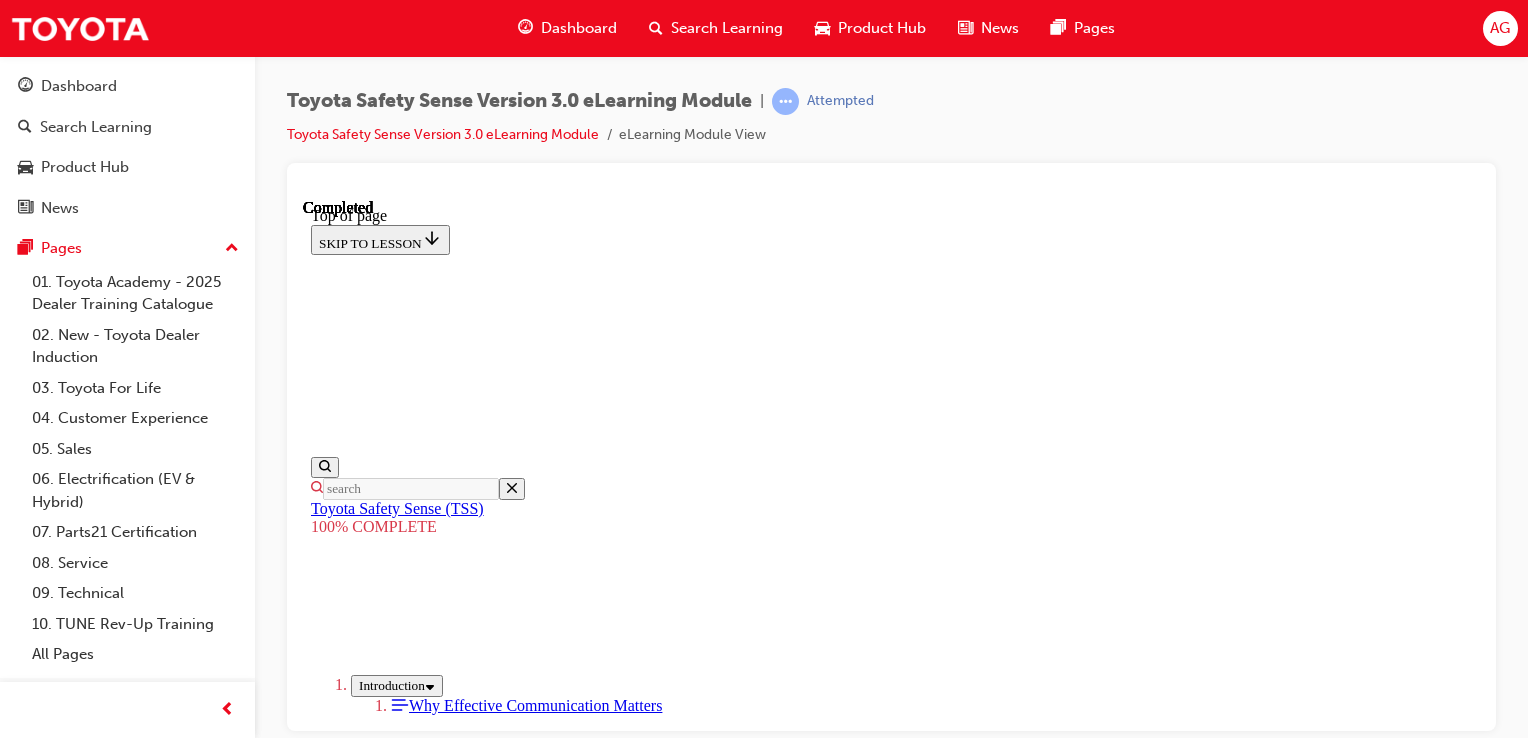 scroll, scrollTop: 1041, scrollLeft: 0, axis: vertical 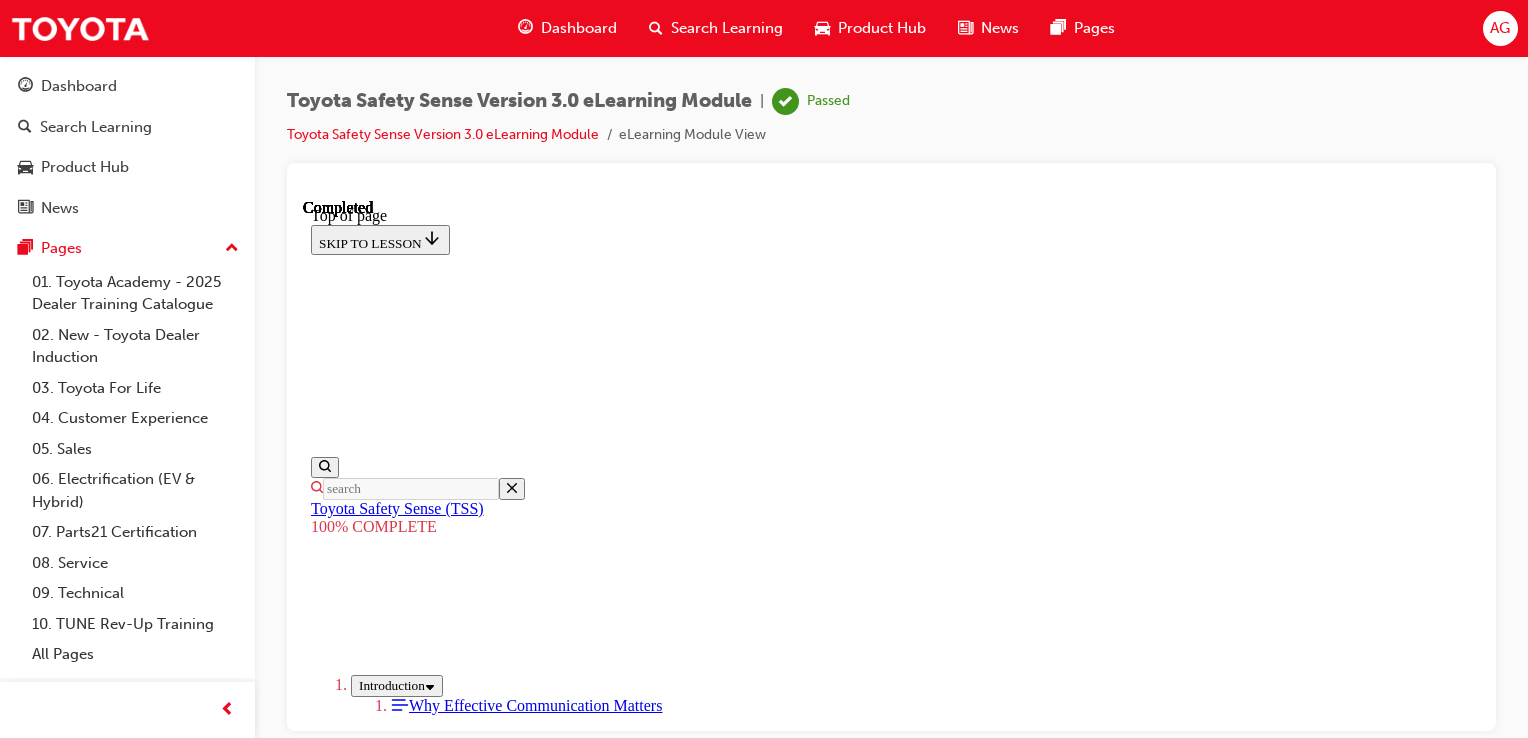 click on "EXIT COURSE" at bounding box center (364, 1434) 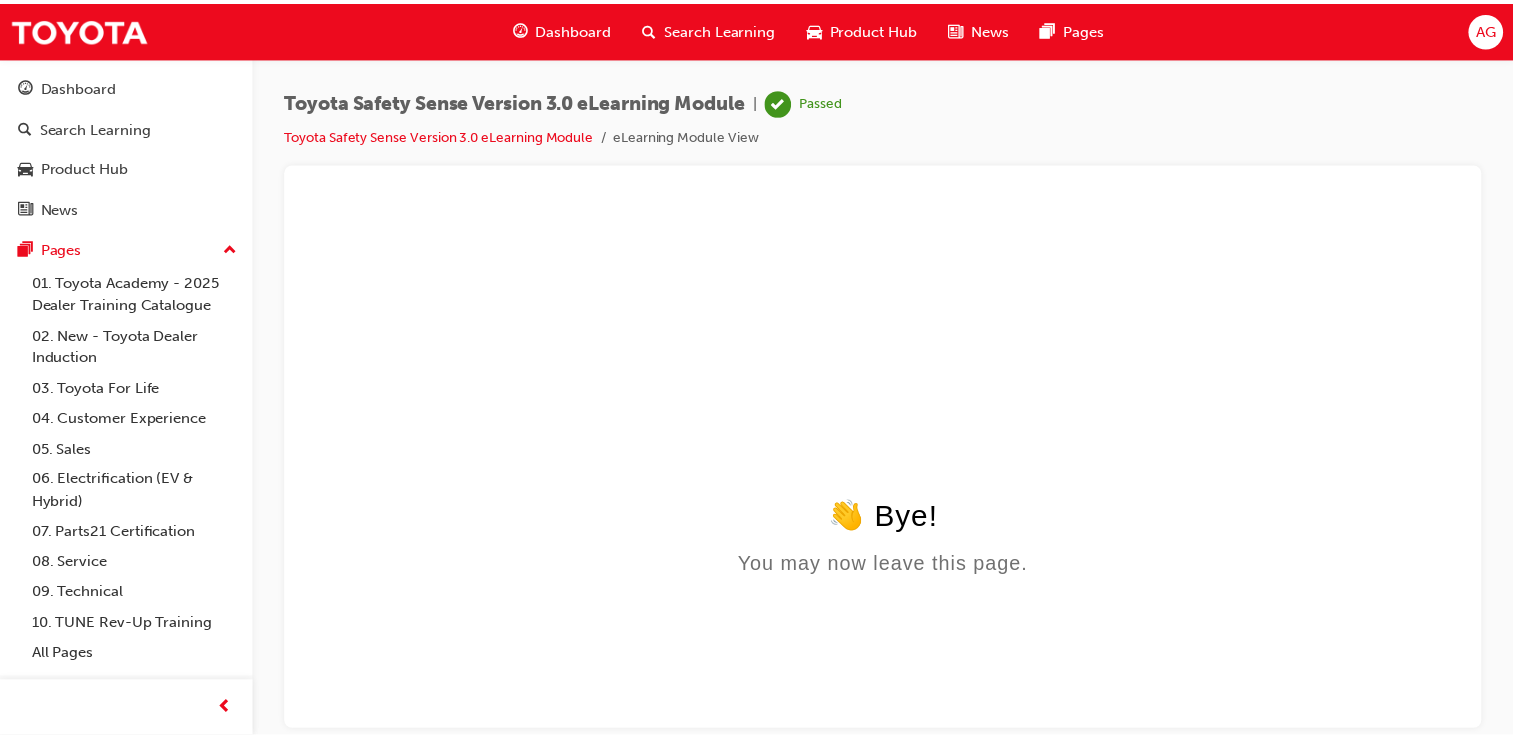 scroll, scrollTop: 0, scrollLeft: 0, axis: both 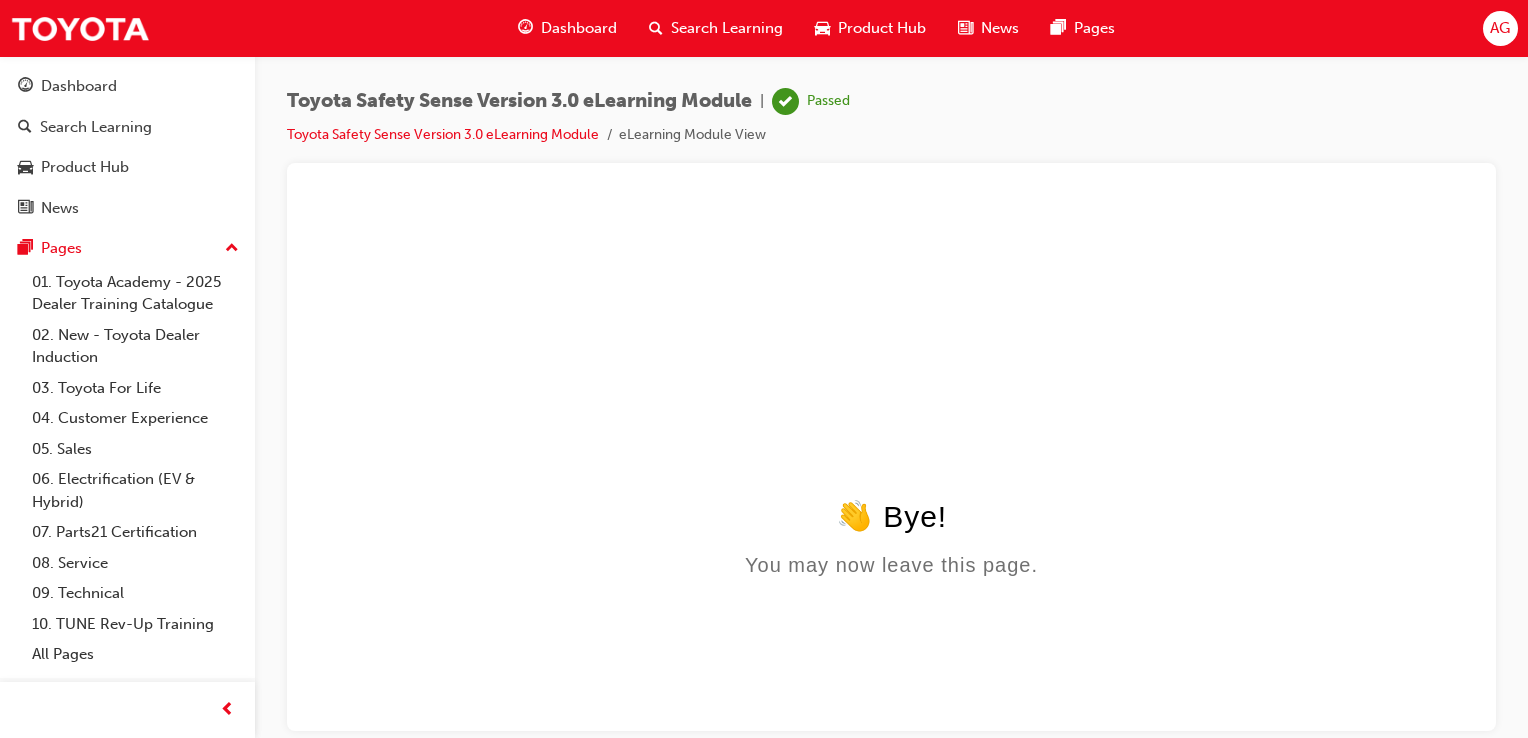 click on "Dashboard" at bounding box center (579, 28) 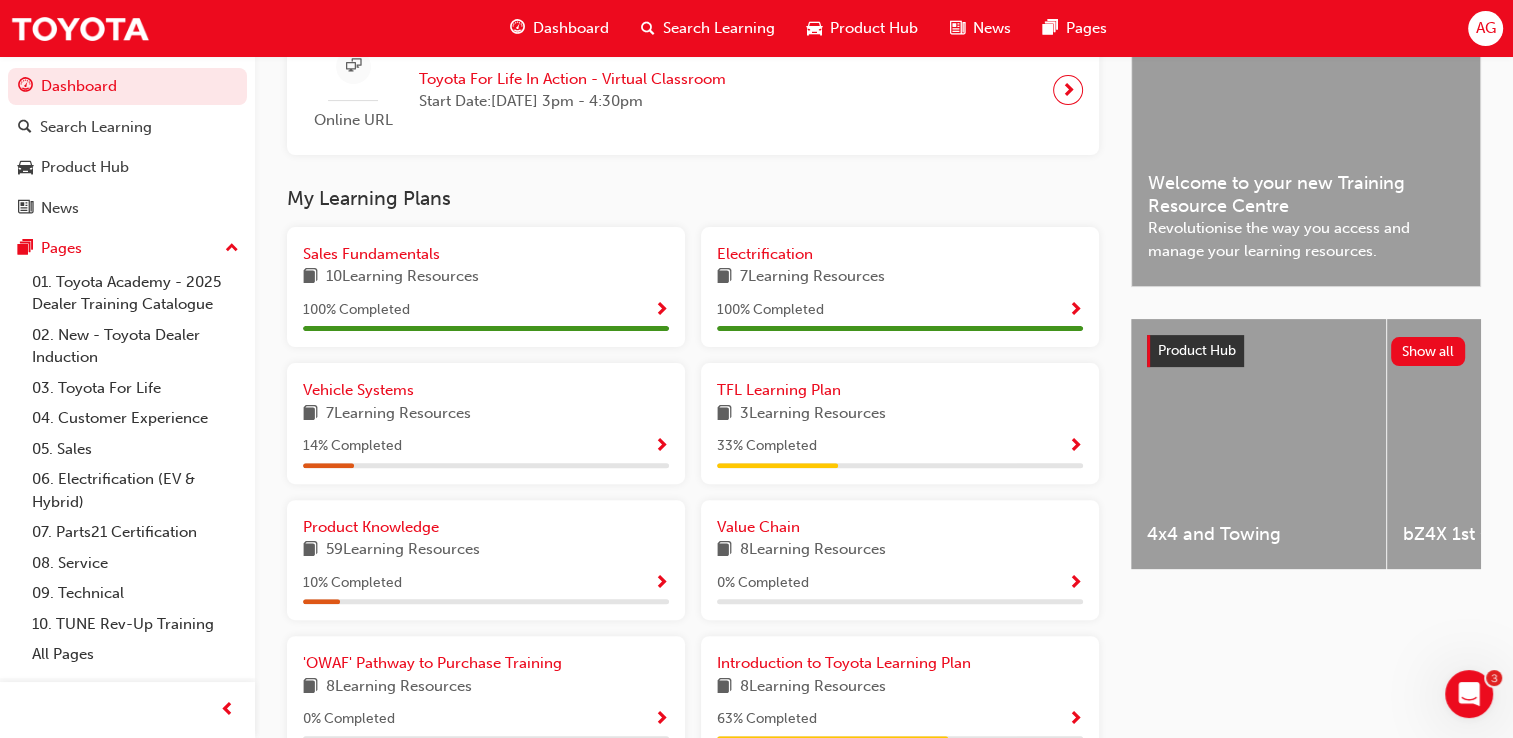 scroll, scrollTop: 601, scrollLeft: 0, axis: vertical 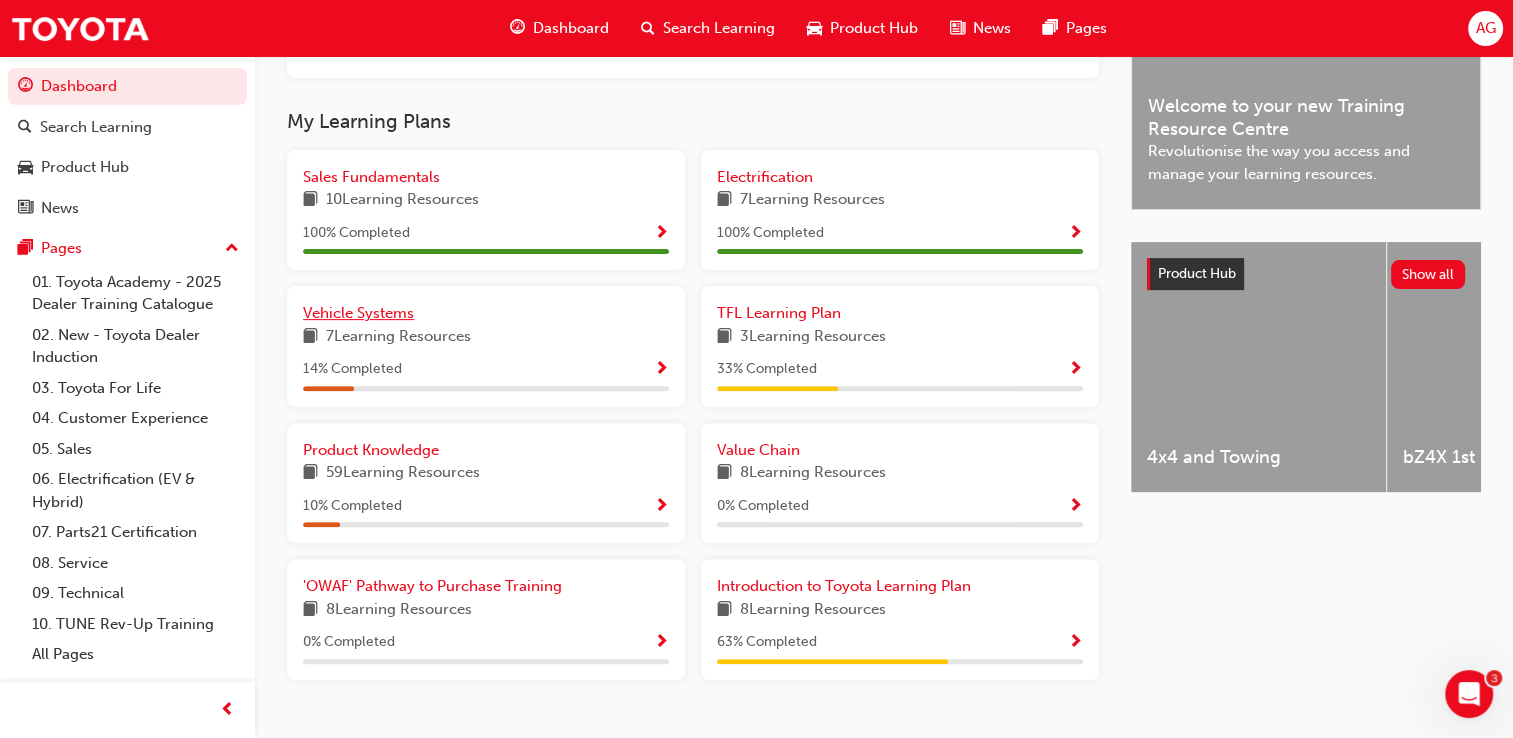 click on "Vehicle Systems" at bounding box center [486, 313] 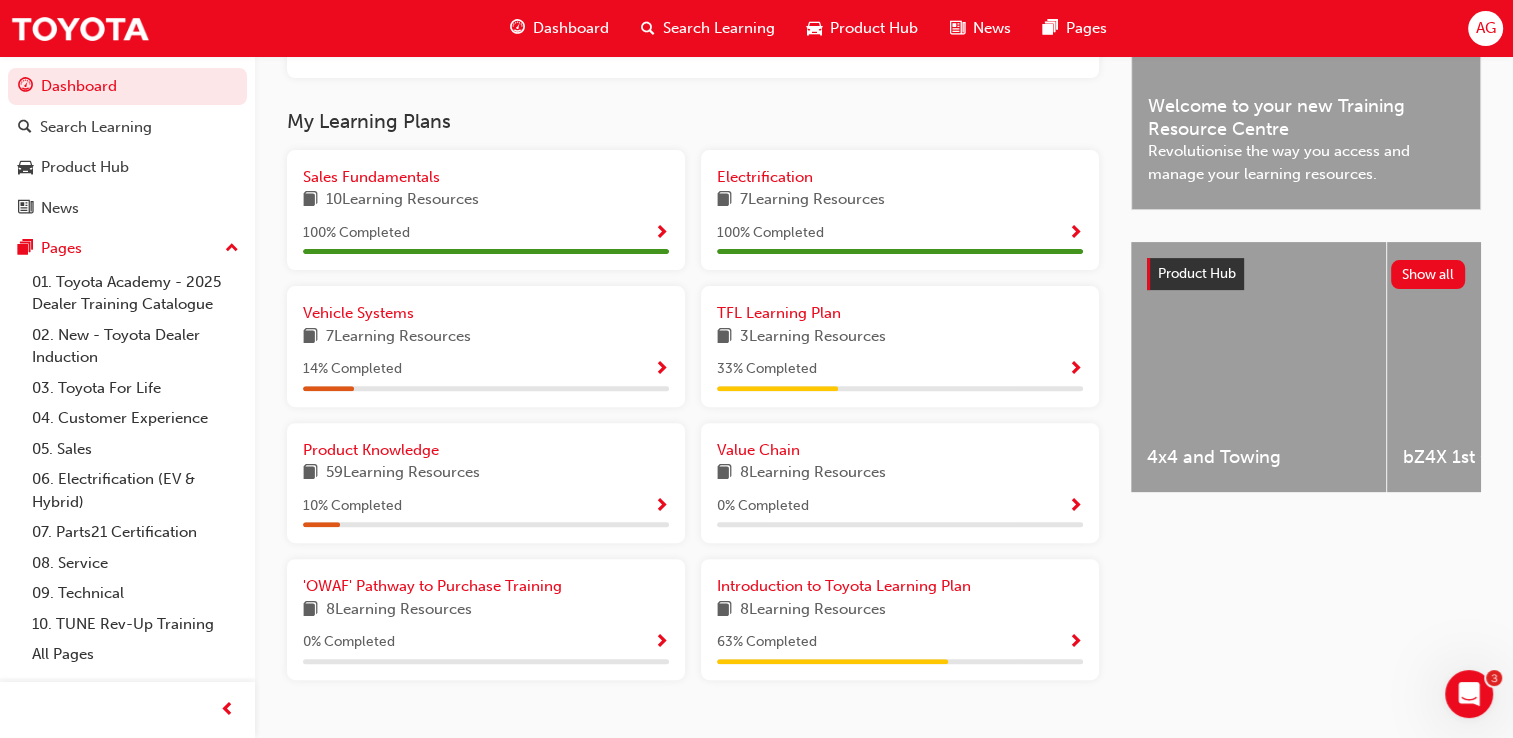 scroll, scrollTop: 0, scrollLeft: 0, axis: both 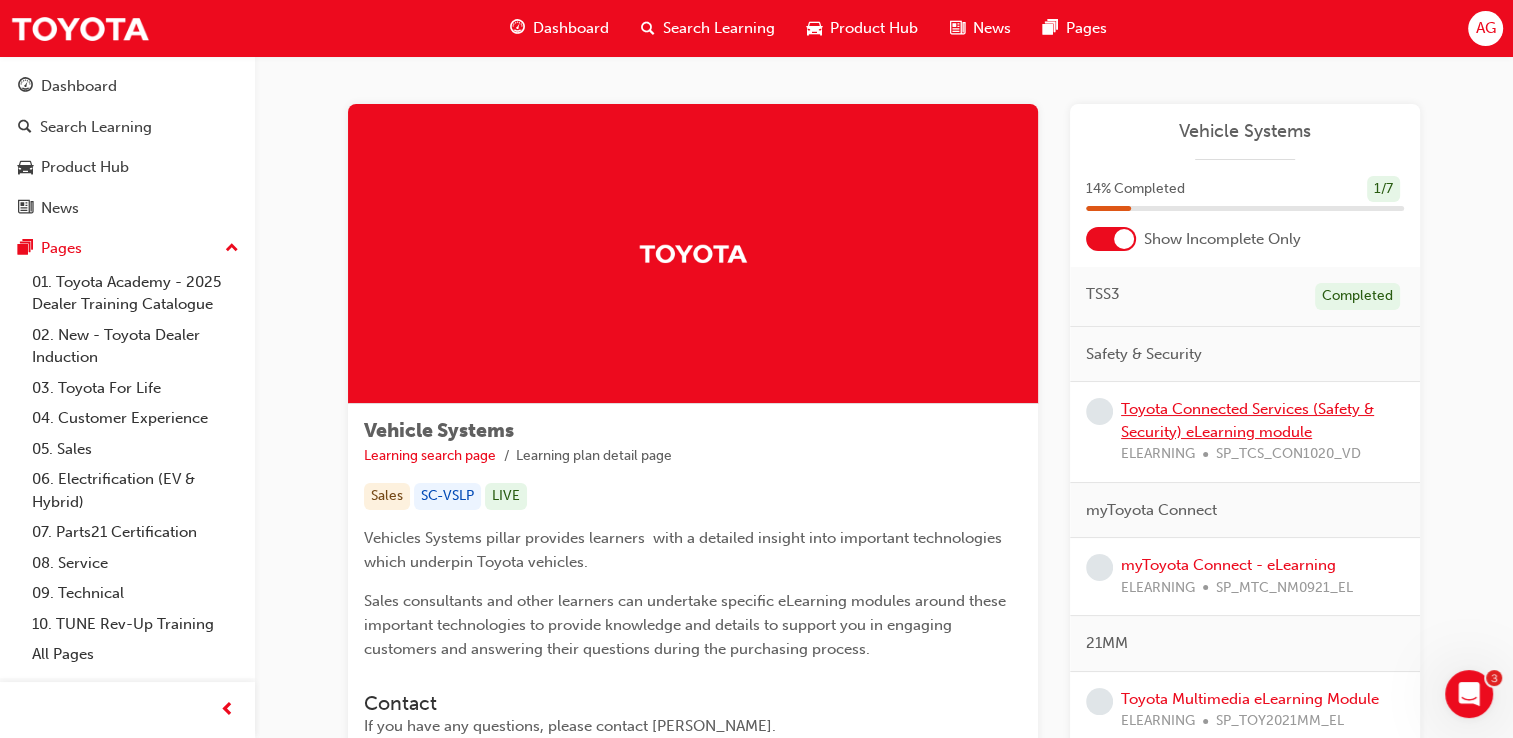 click on "Toyota Connected Services (Safety & Security) eLearning module" at bounding box center (1247, 420) 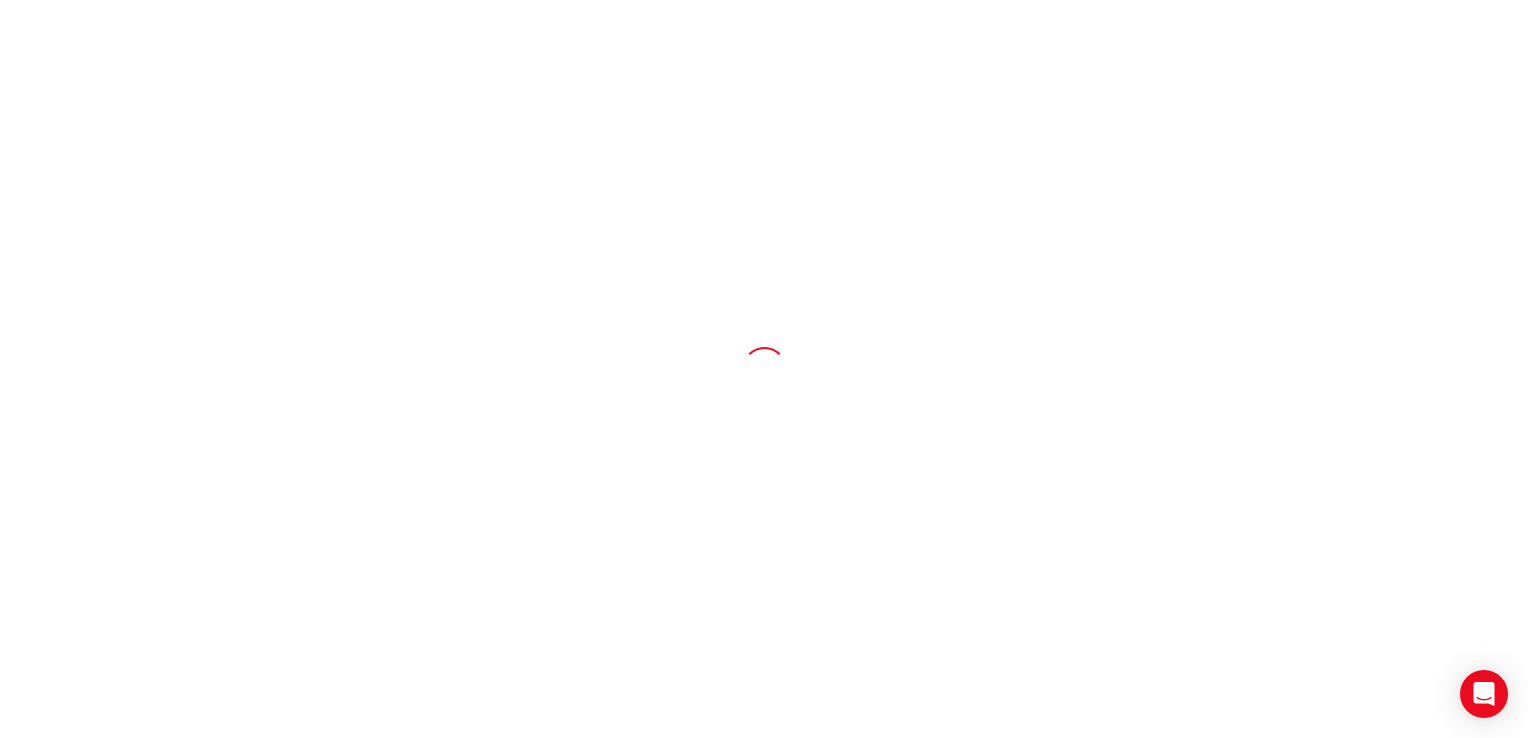 scroll, scrollTop: 0, scrollLeft: 0, axis: both 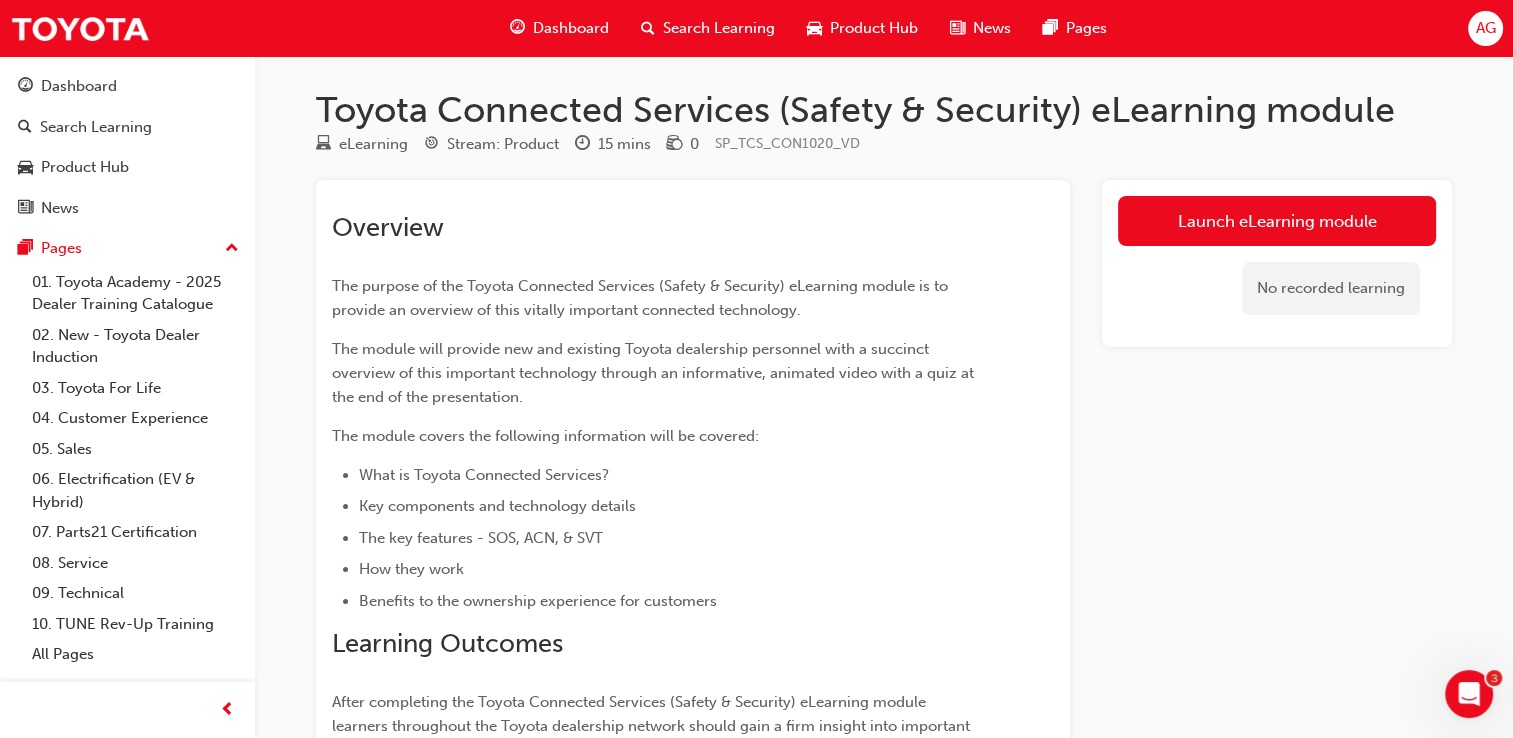 click on "Launch eLearning module No recorded learning" at bounding box center [1277, 263] 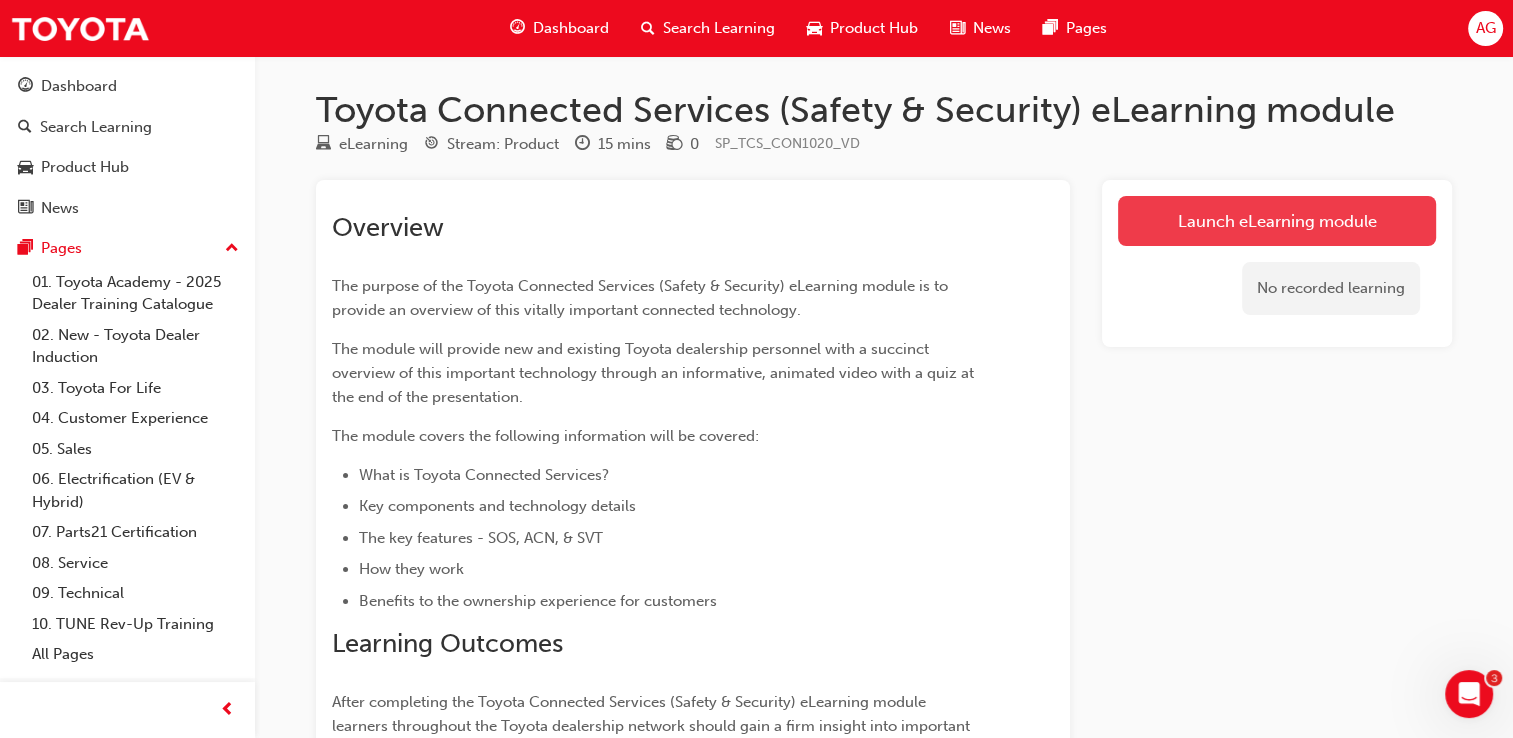 click on "Launch eLearning module" at bounding box center [1277, 221] 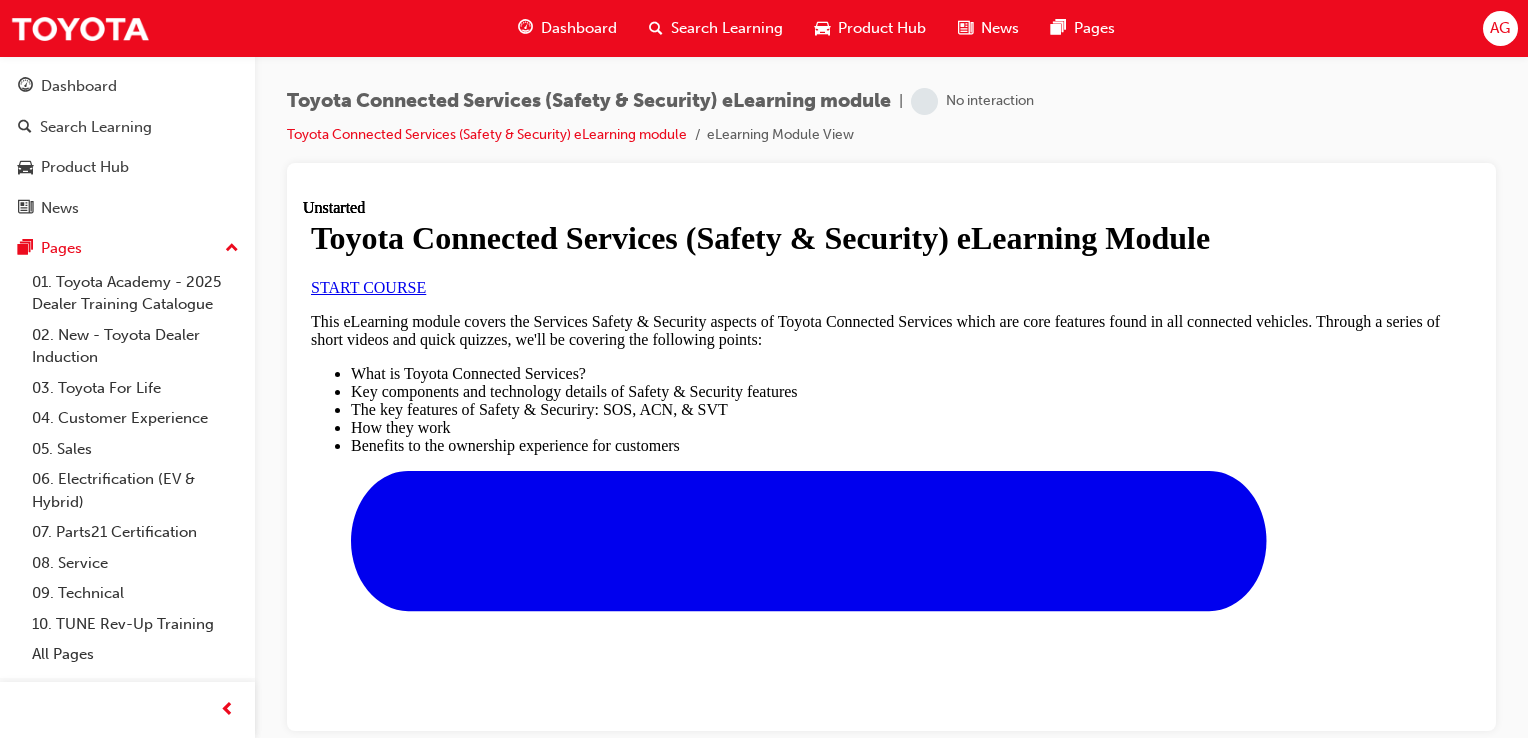 scroll, scrollTop: 0, scrollLeft: 0, axis: both 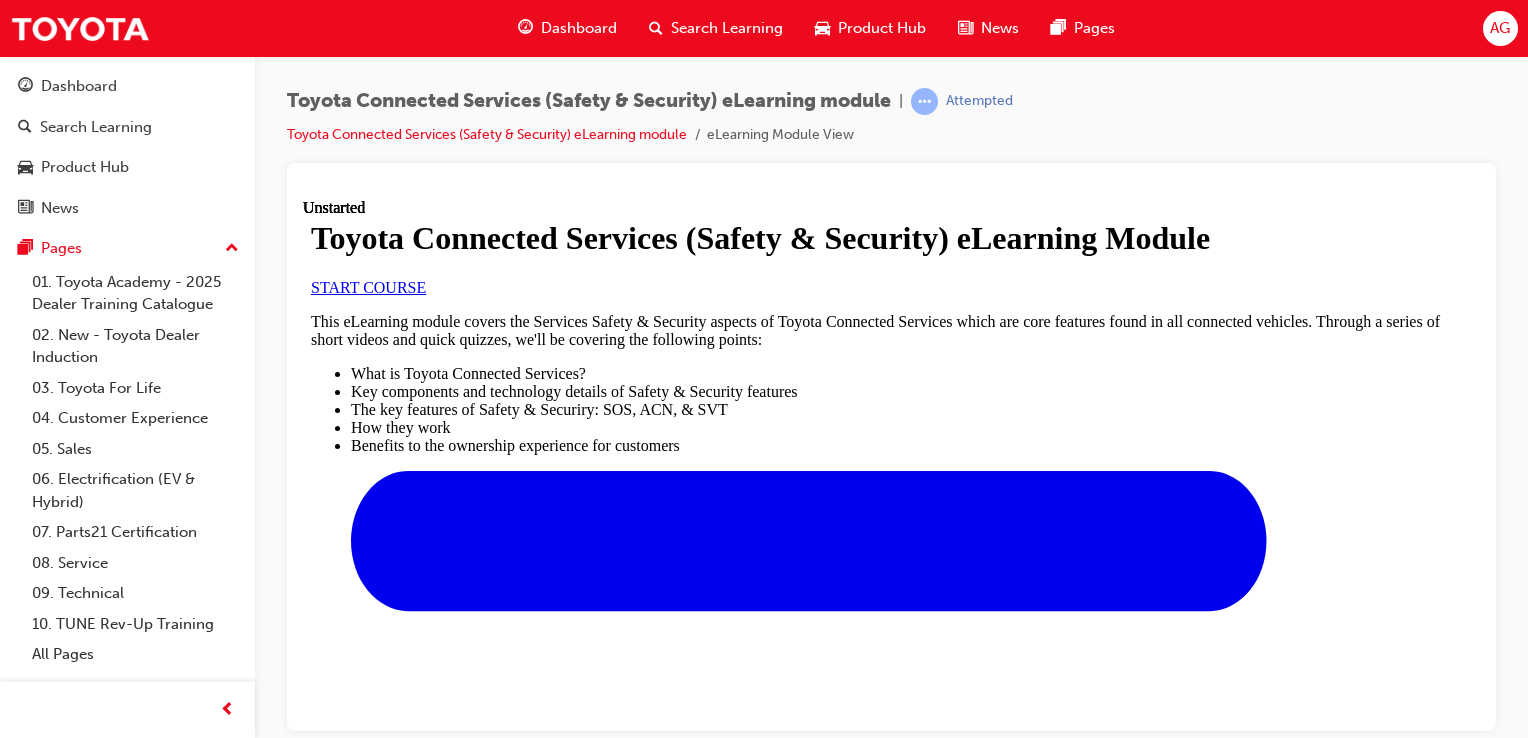 click on "START COURSE" at bounding box center (368, 286) 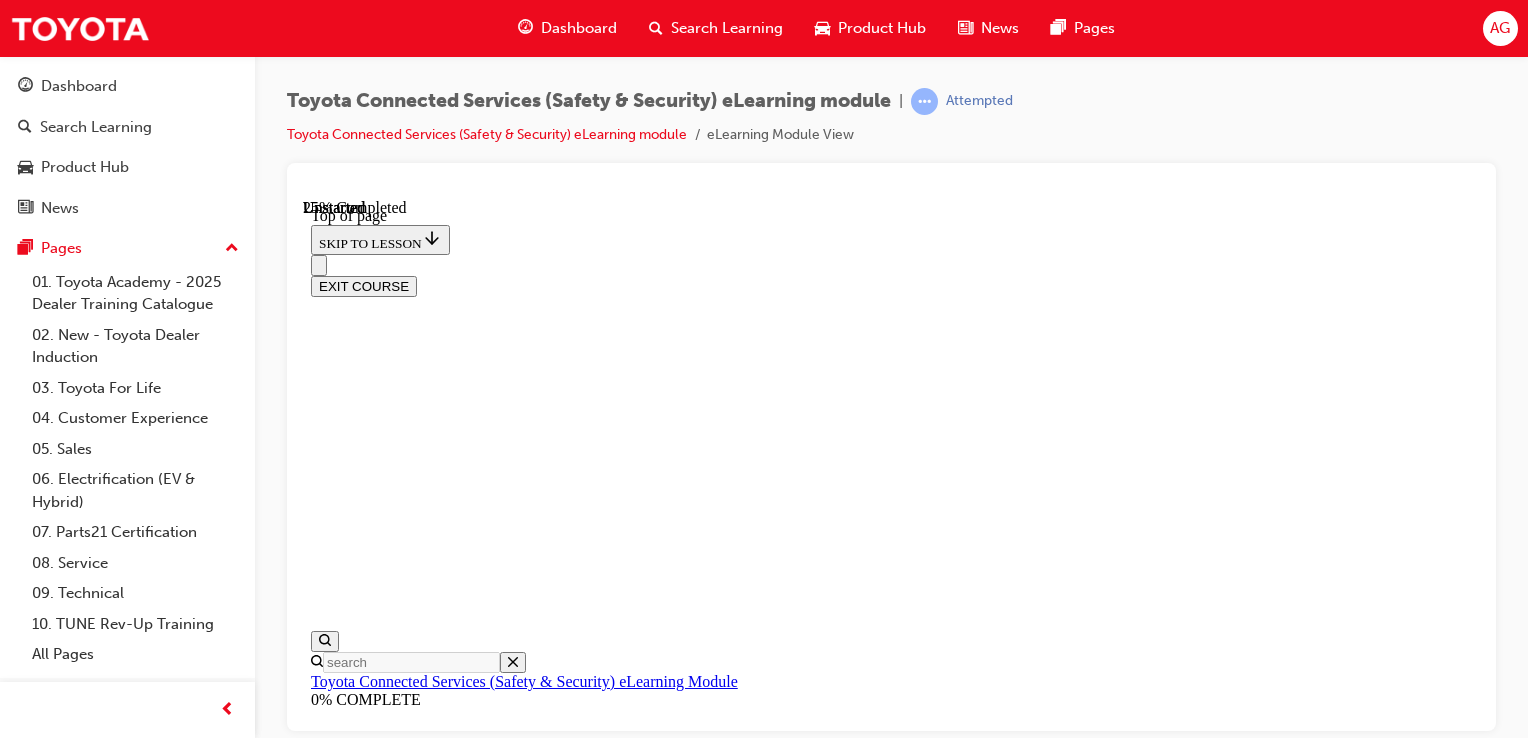 scroll, scrollTop: 288, scrollLeft: 0, axis: vertical 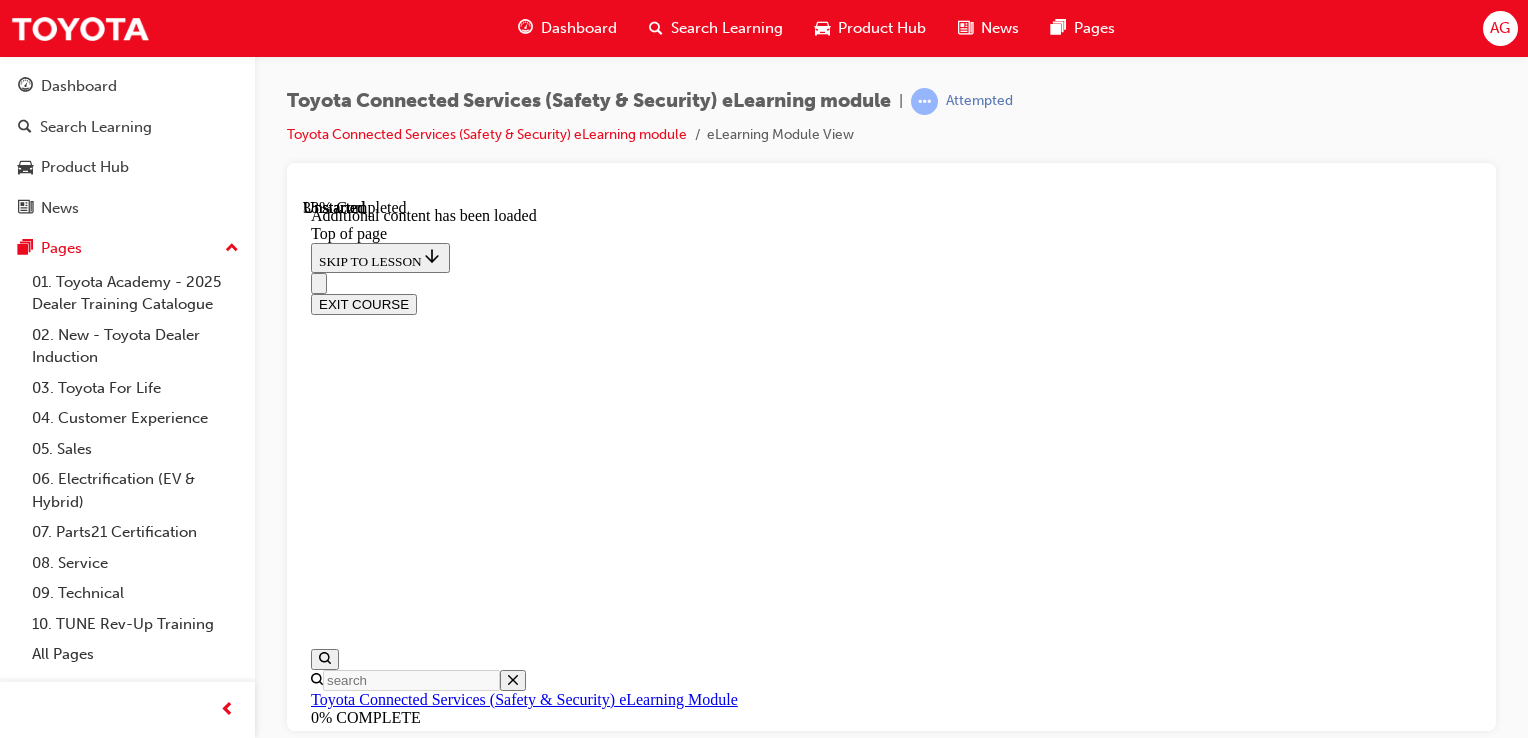 click at bounding box center (359, 7422) 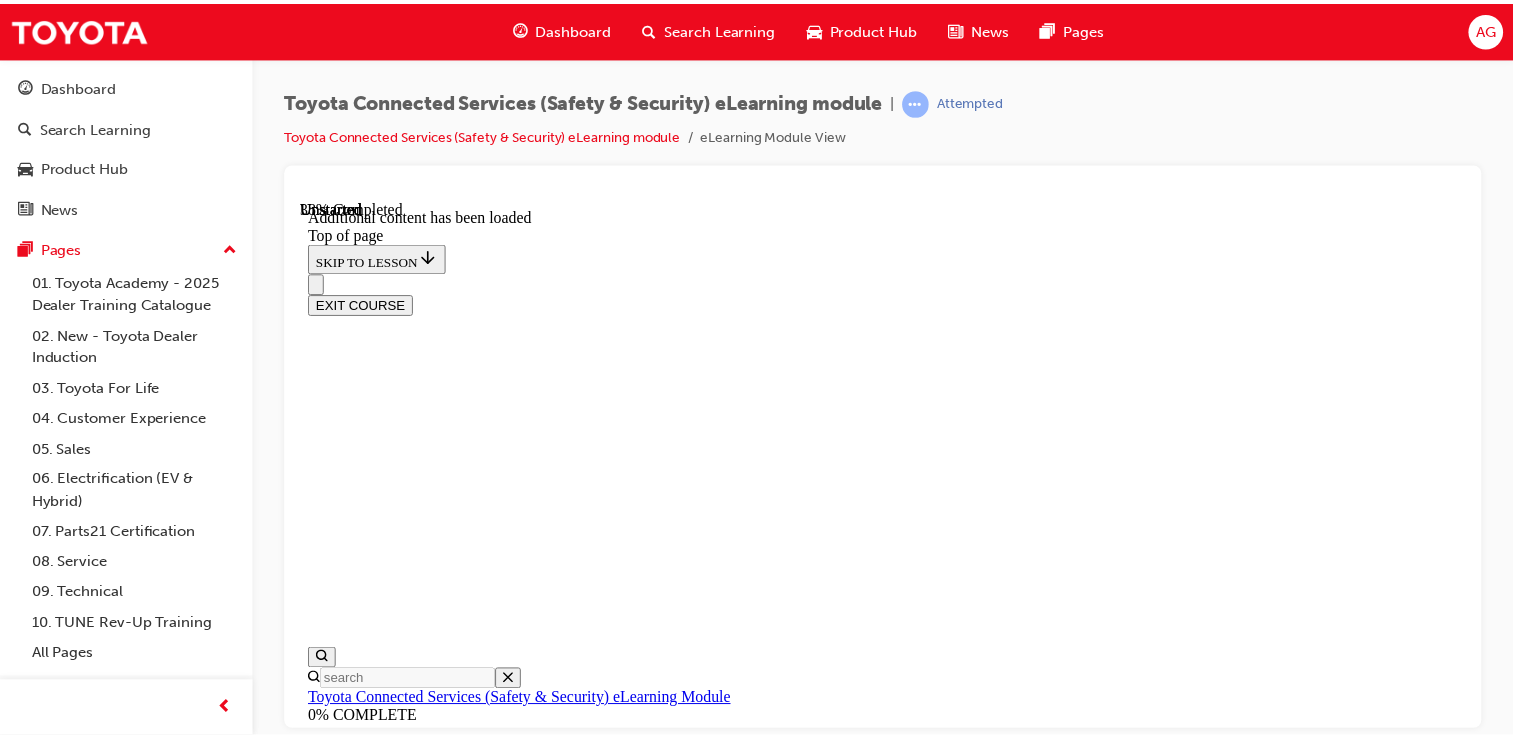scroll, scrollTop: 614, scrollLeft: 0, axis: vertical 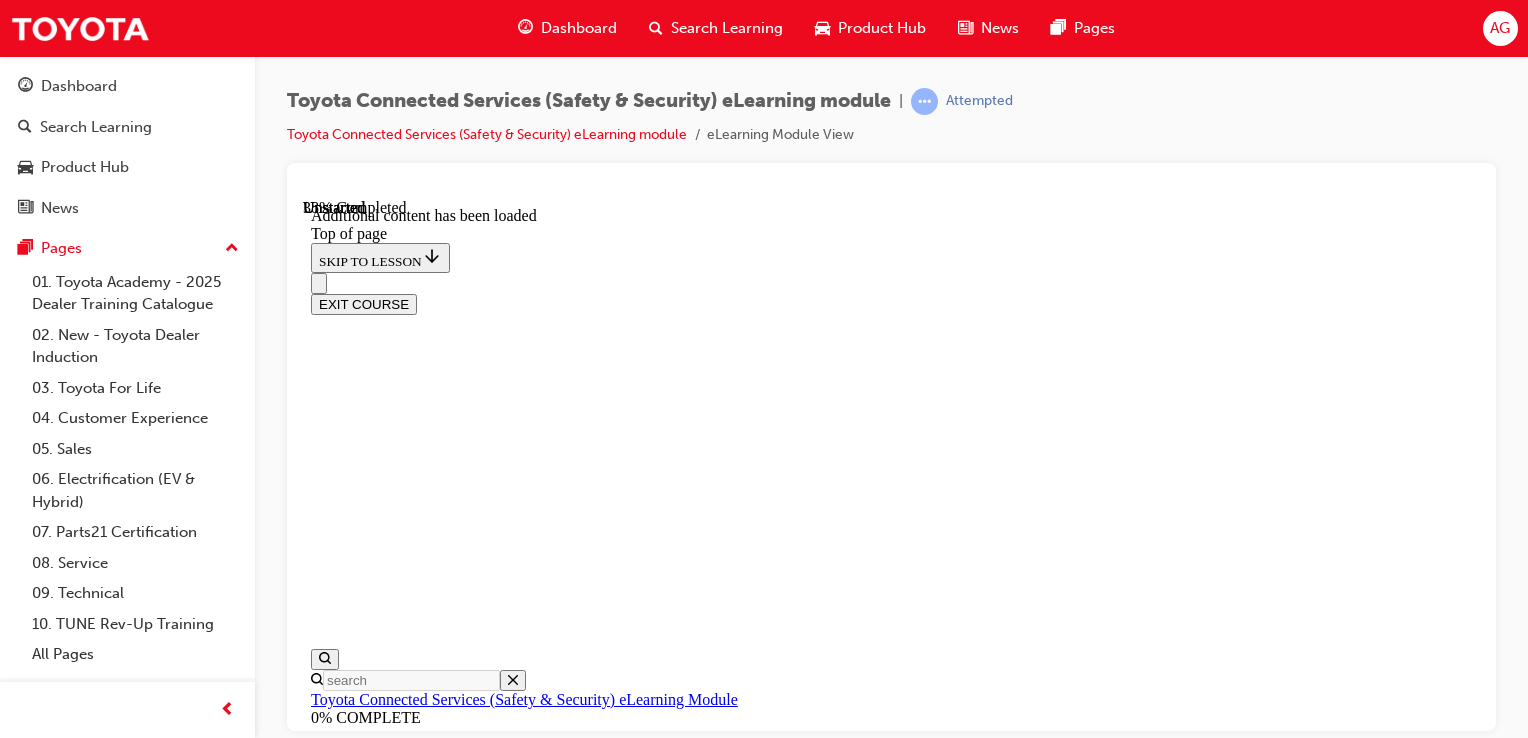 click on "0:36" at bounding box center [991, 7481] 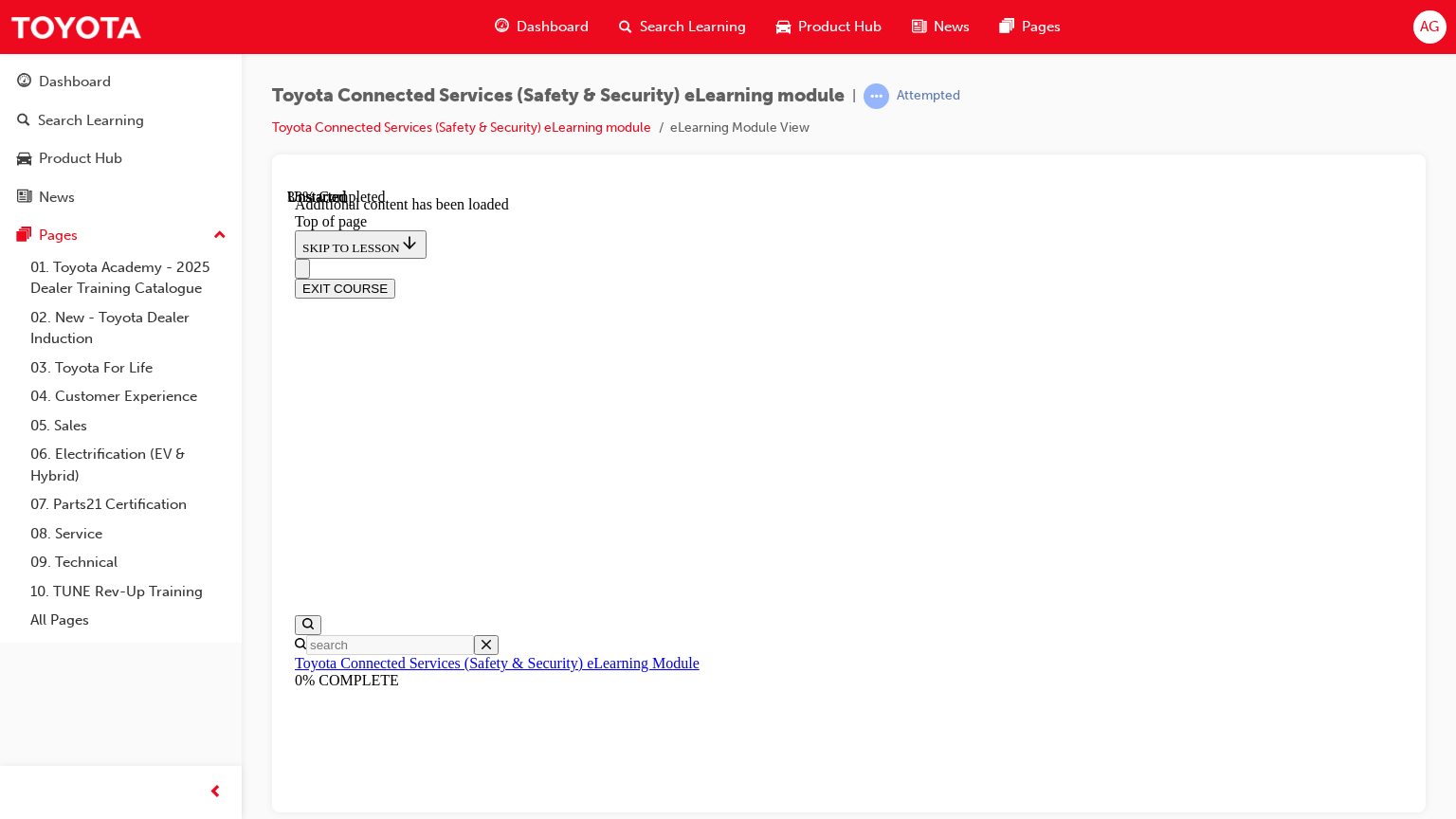 click at bounding box center (452, 7453) 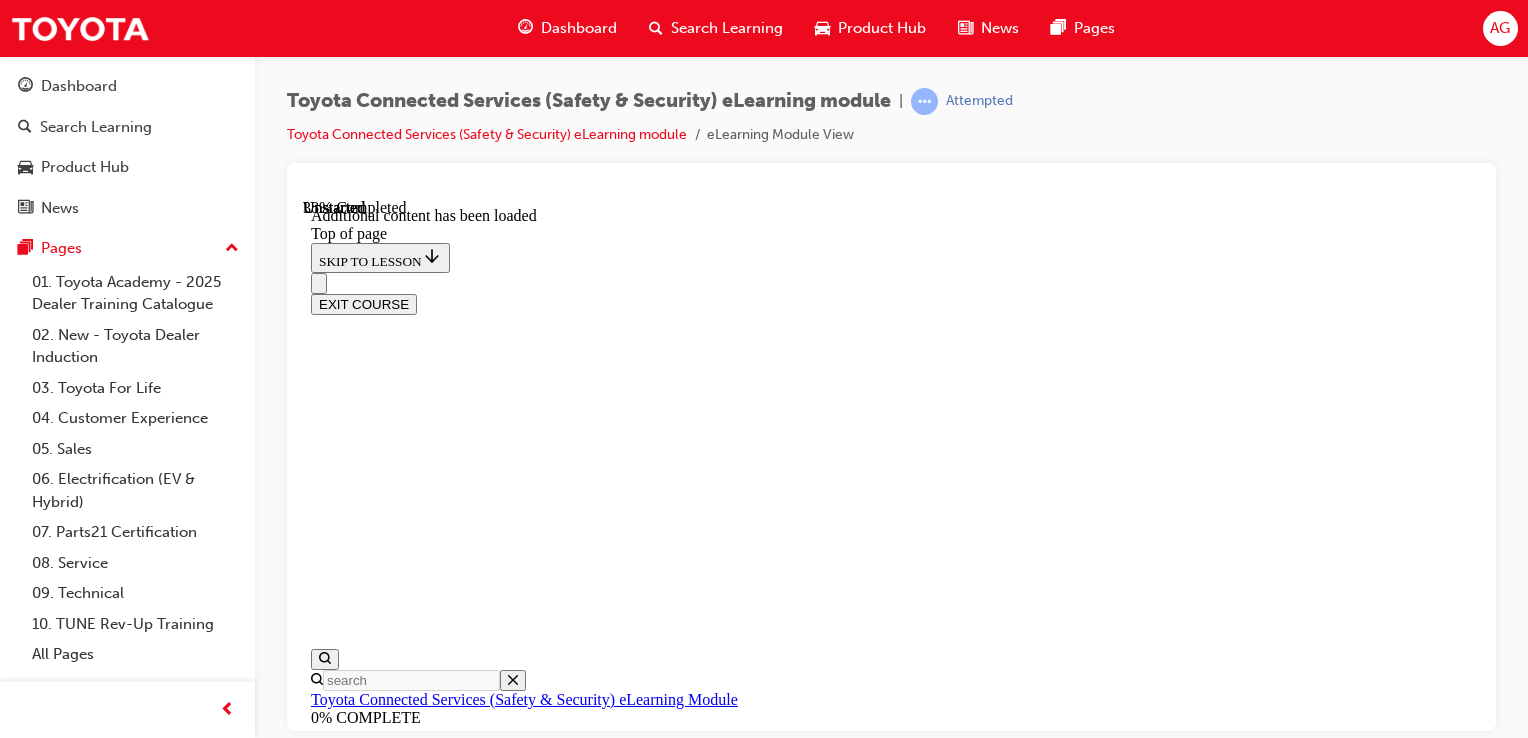 click on "Loaded :  52.57% 2:00 1:49" at bounding box center [991, 7481] 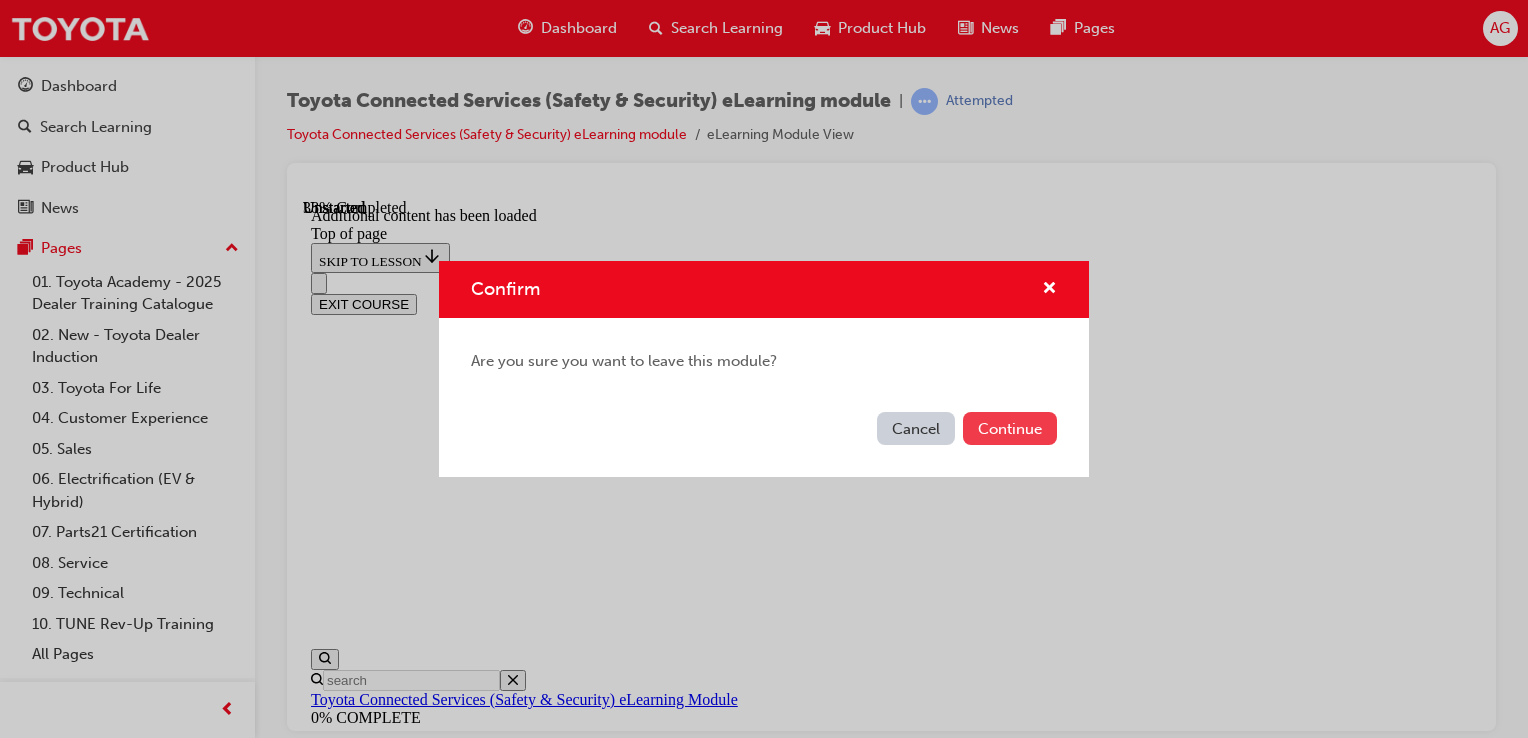 click on "Continue" at bounding box center (1010, 428) 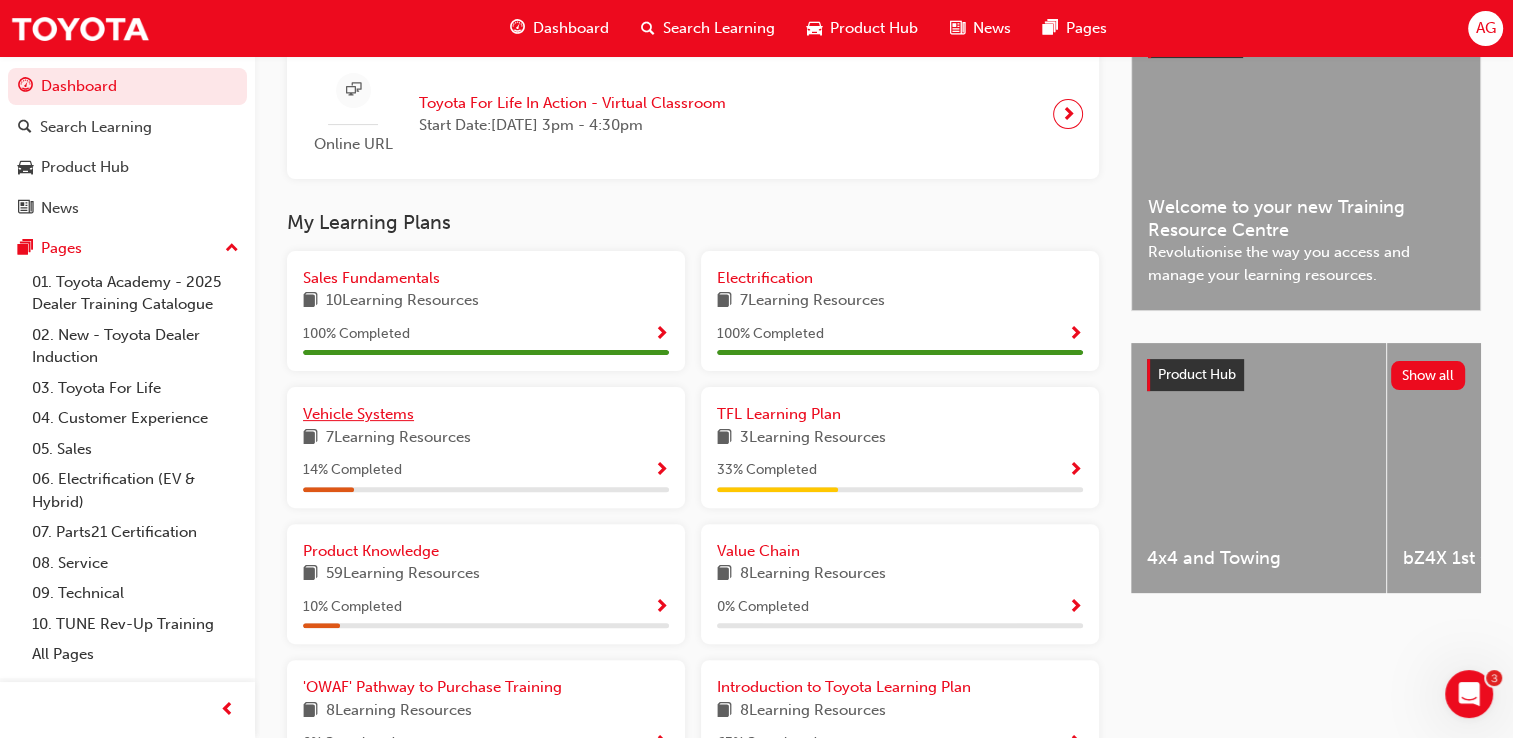 scroll, scrollTop: 577, scrollLeft: 0, axis: vertical 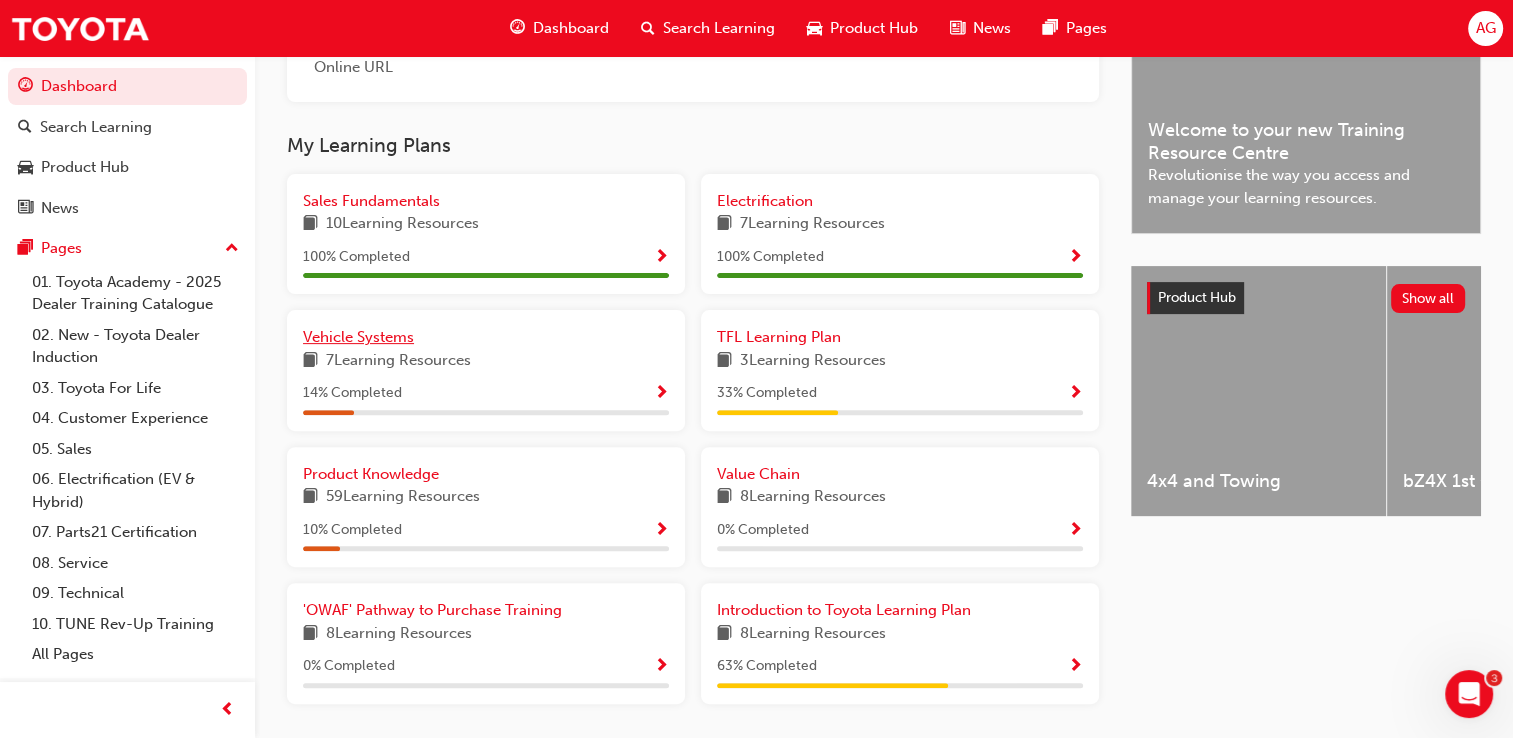 click on "Vehicle Systems" at bounding box center (486, 337) 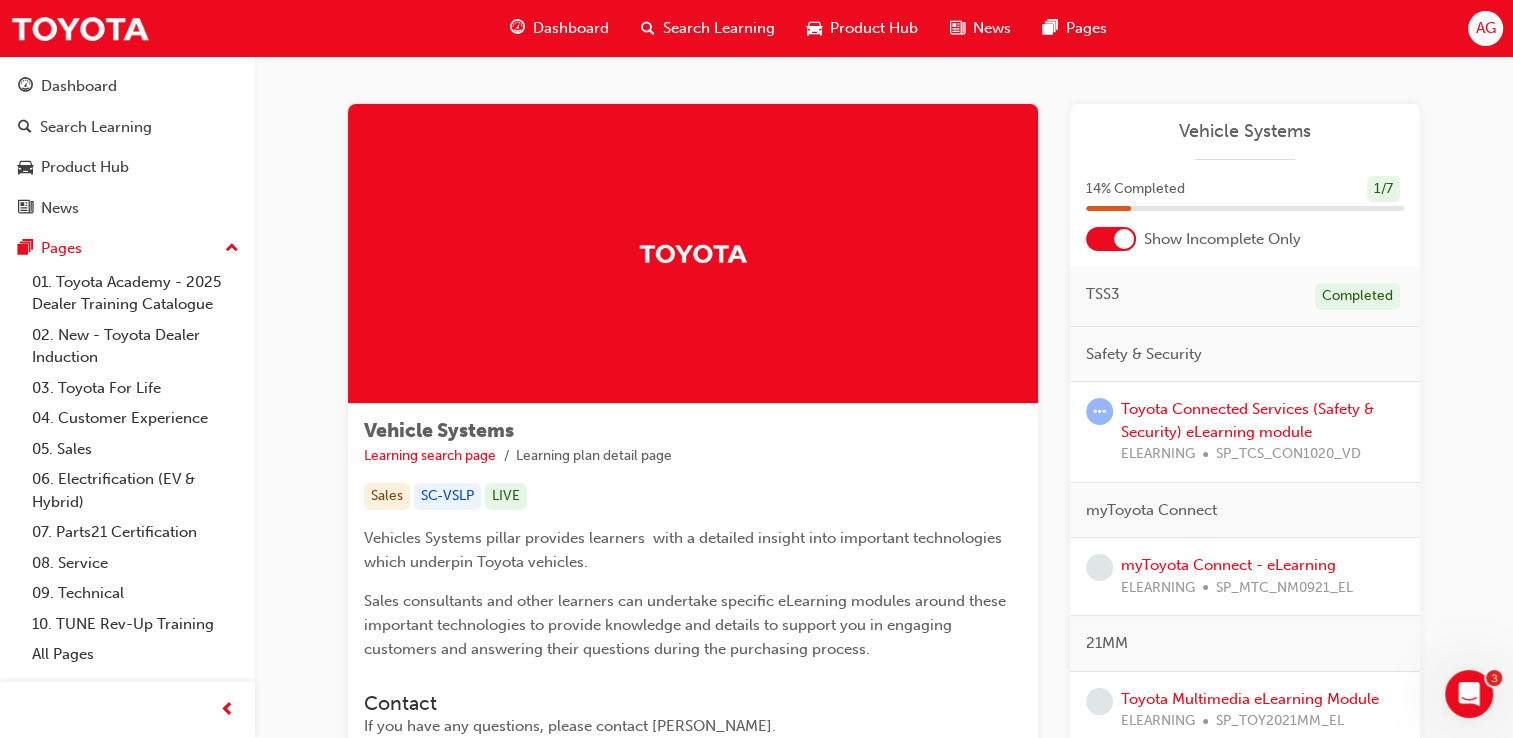 click on "Dashboard" at bounding box center [571, 28] 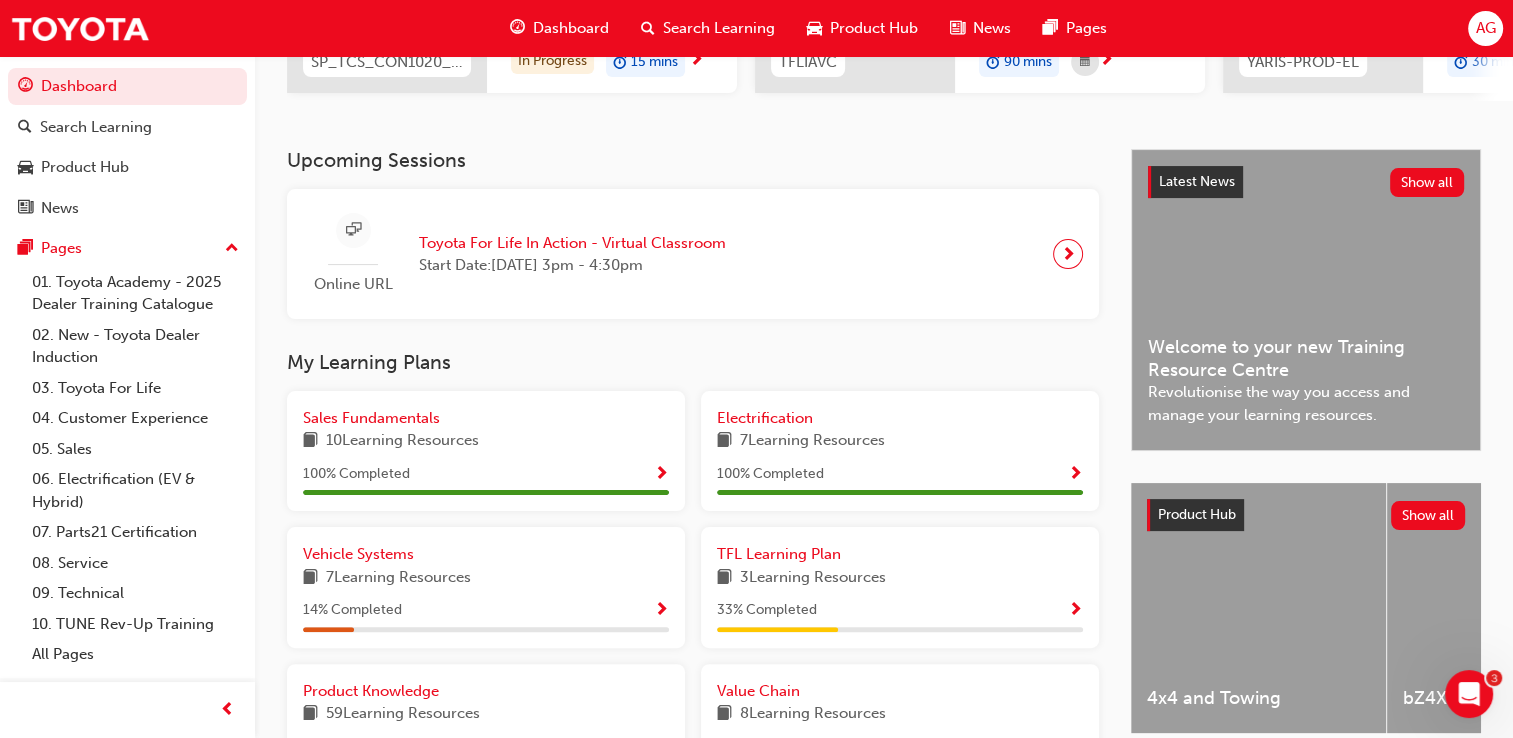 scroll, scrollTop: 600, scrollLeft: 0, axis: vertical 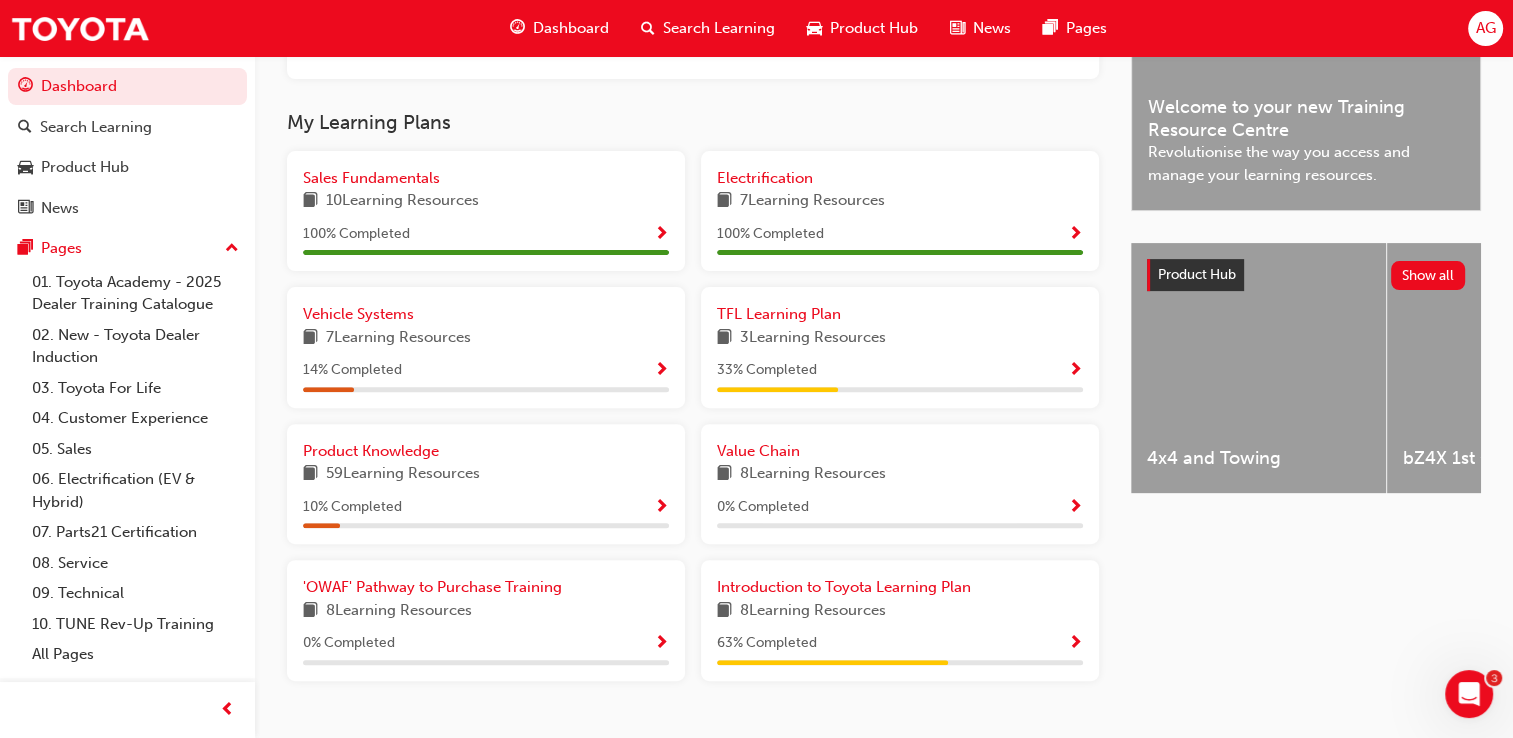 click on "59  Learning Resources" at bounding box center (403, 474) 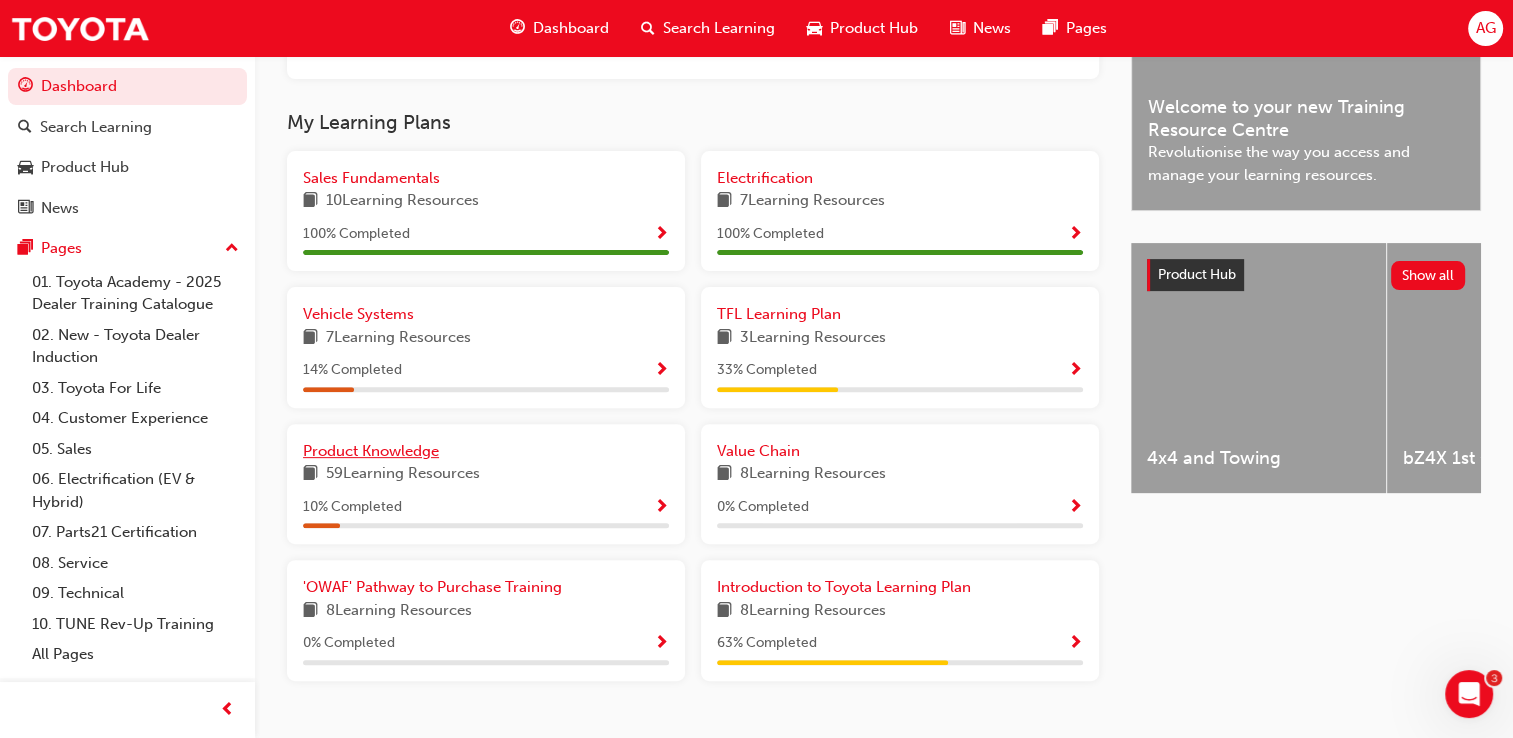 click on "Product Knowledge" at bounding box center [371, 451] 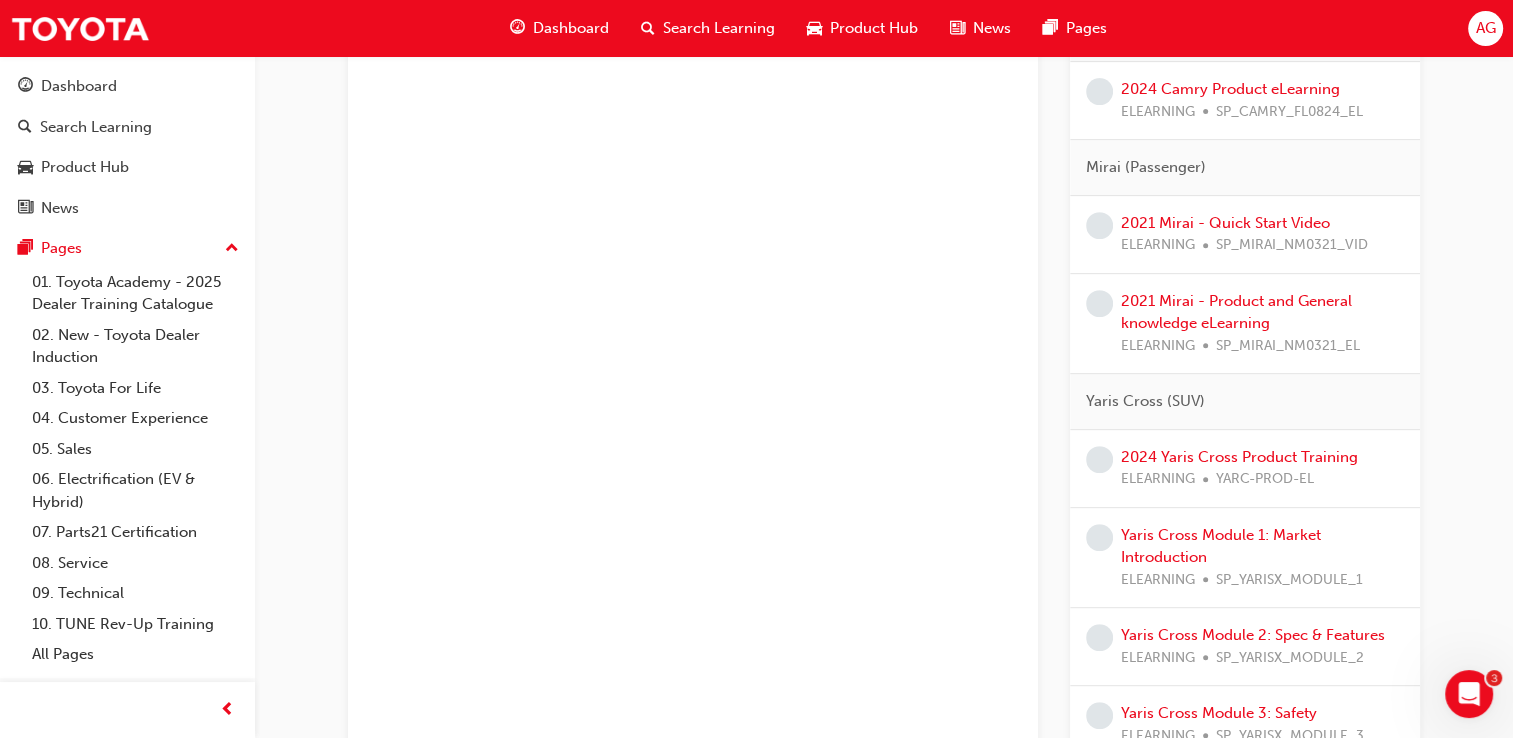 scroll, scrollTop: 700, scrollLeft: 0, axis: vertical 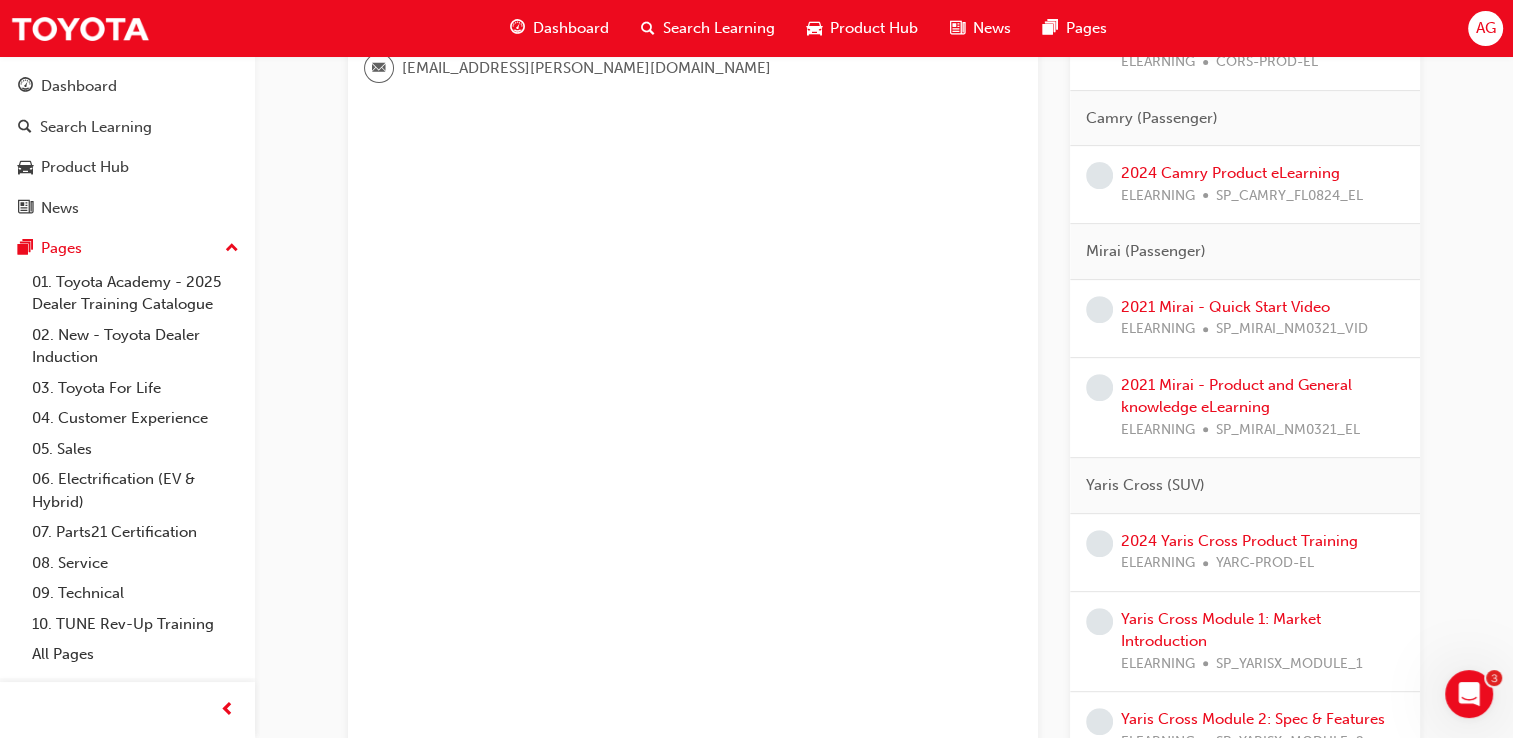 click on "Product Hub" at bounding box center (874, 28) 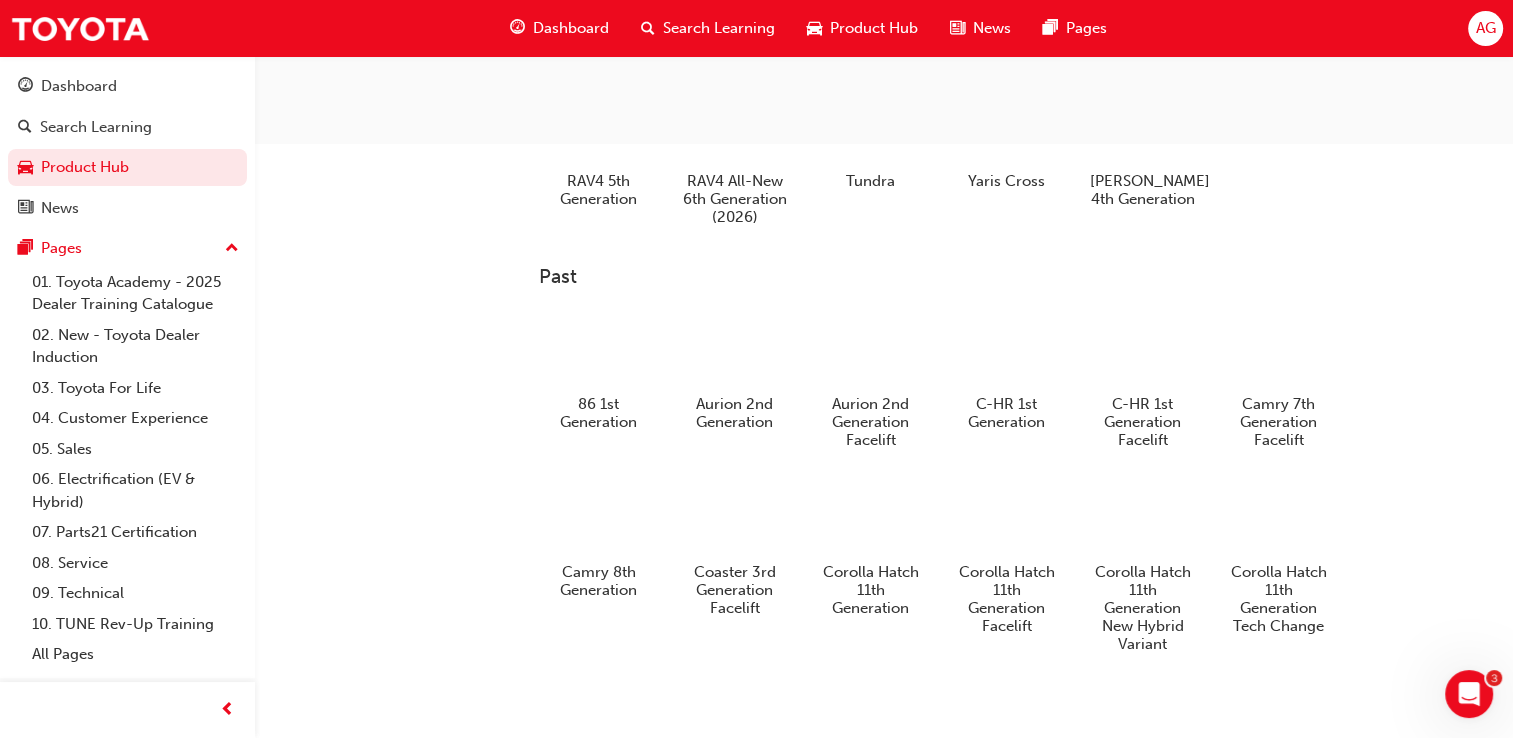 scroll, scrollTop: 0, scrollLeft: 0, axis: both 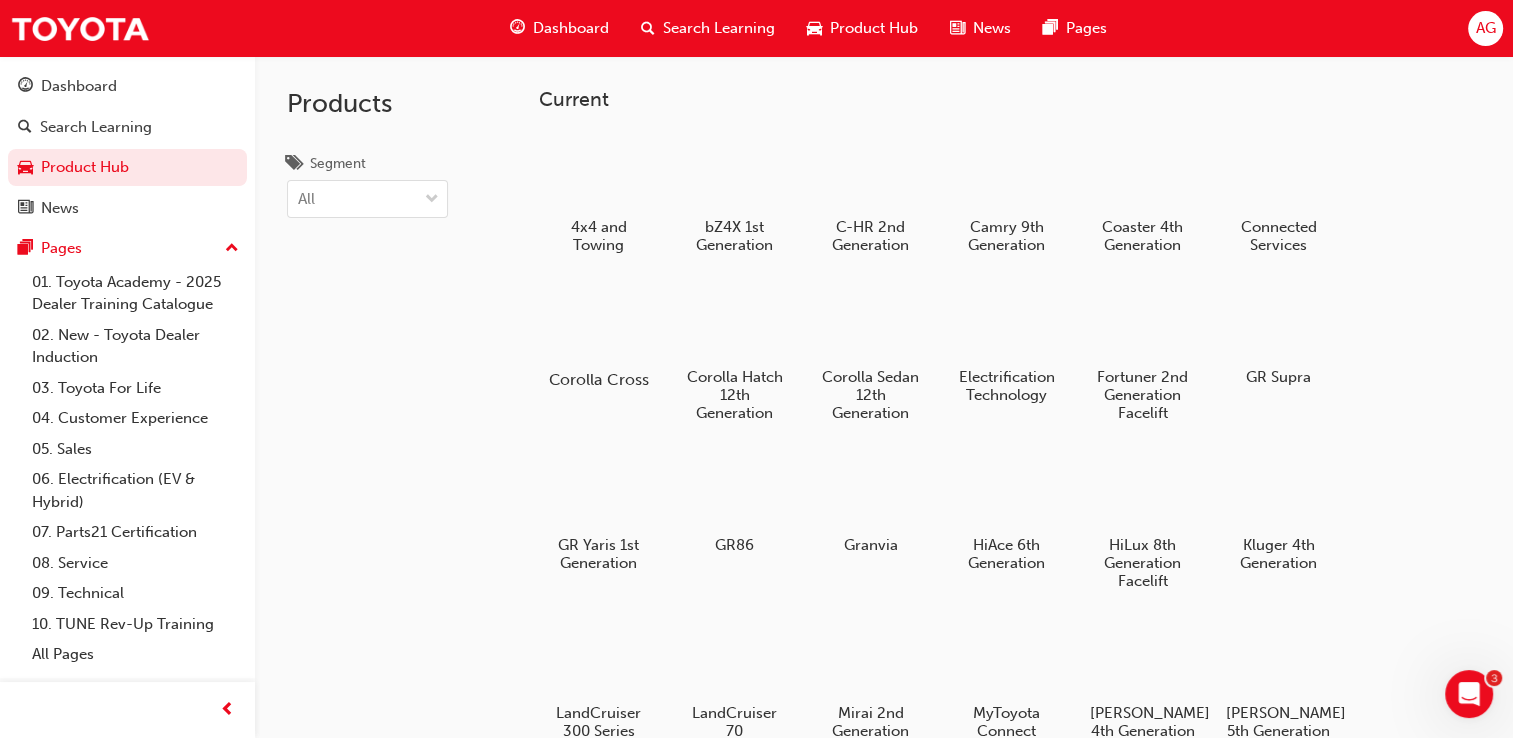 click at bounding box center [598, 322] 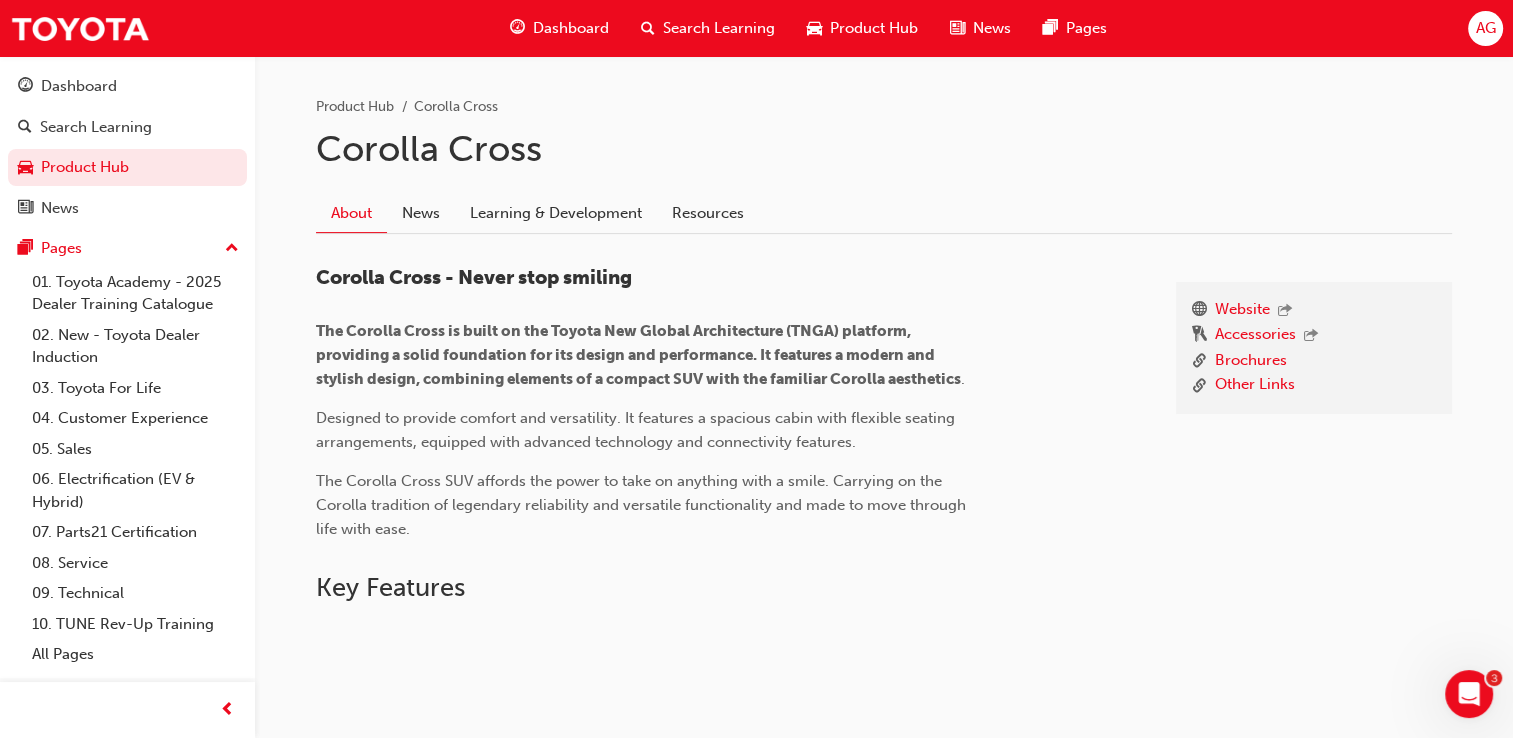 scroll, scrollTop: 400, scrollLeft: 0, axis: vertical 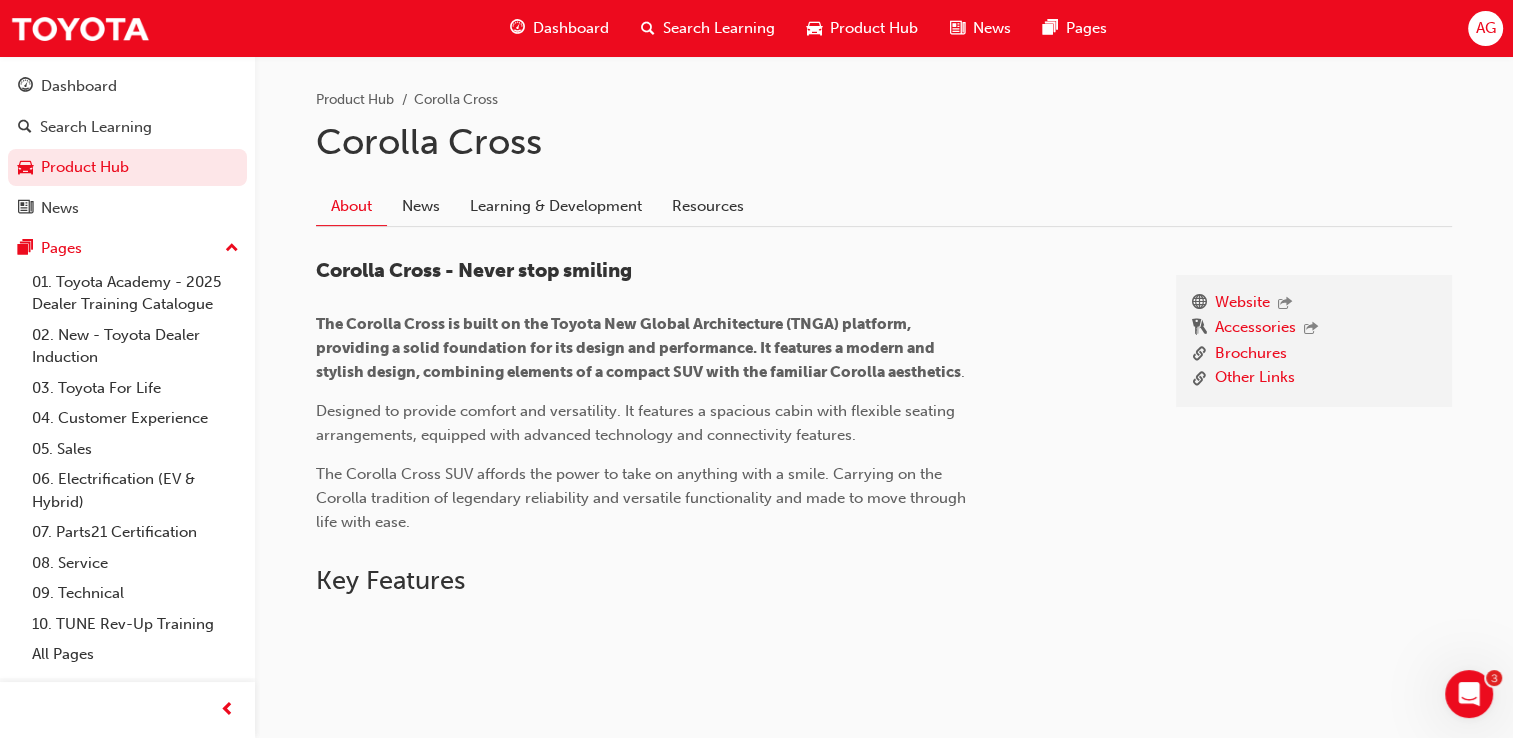 click on "About News Learning & Development Resources" at bounding box center (884, 199) 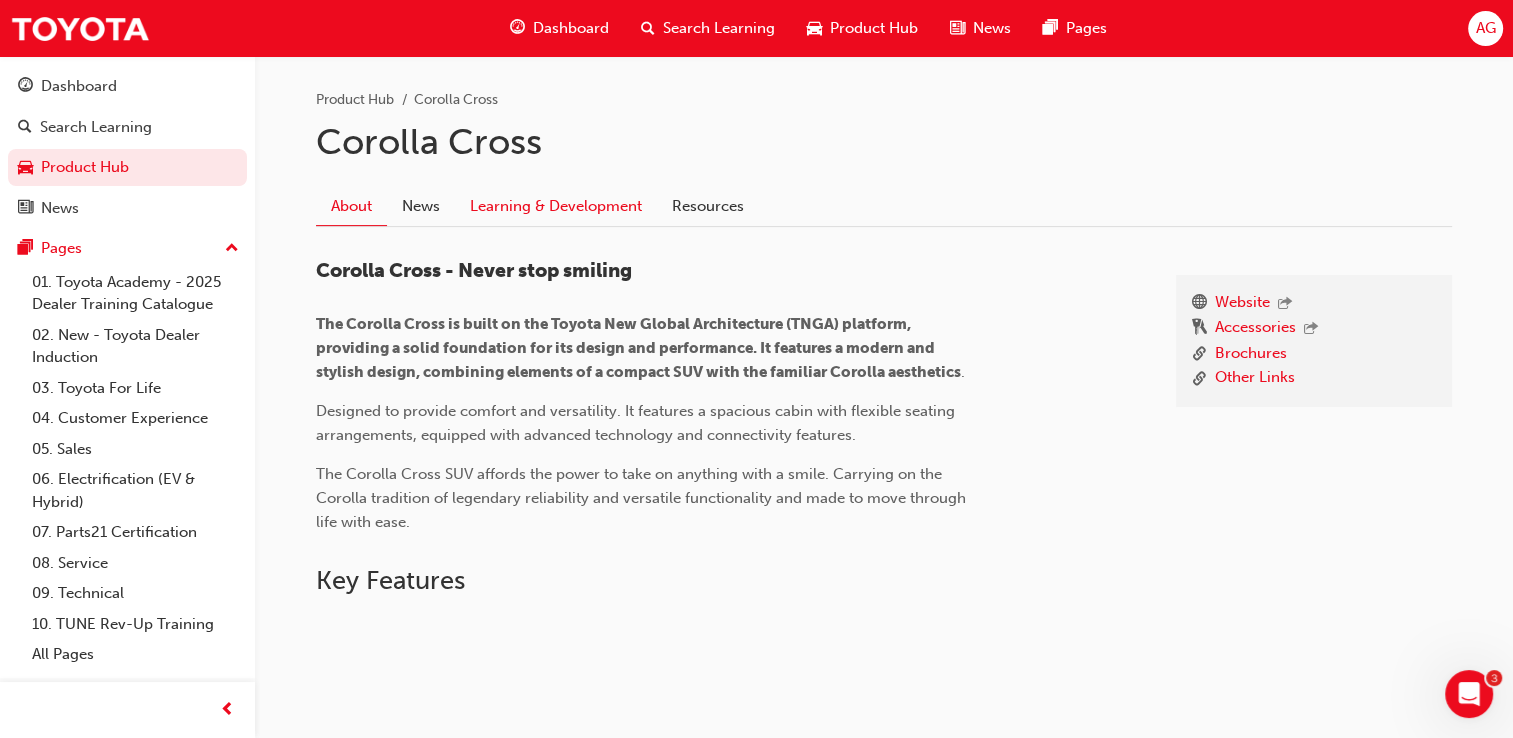 click on "Learning & Development" at bounding box center (556, 206) 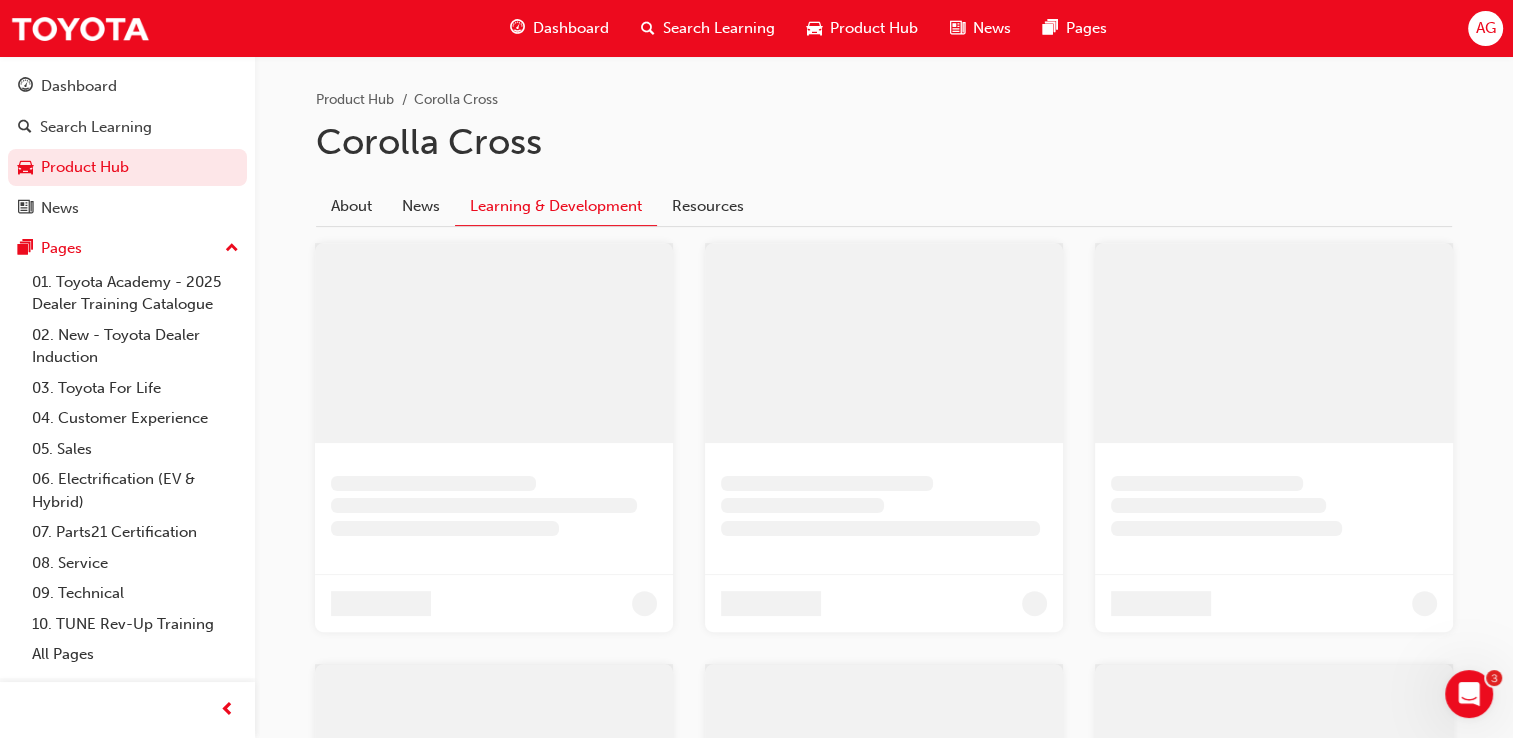 scroll, scrollTop: 294, scrollLeft: 0, axis: vertical 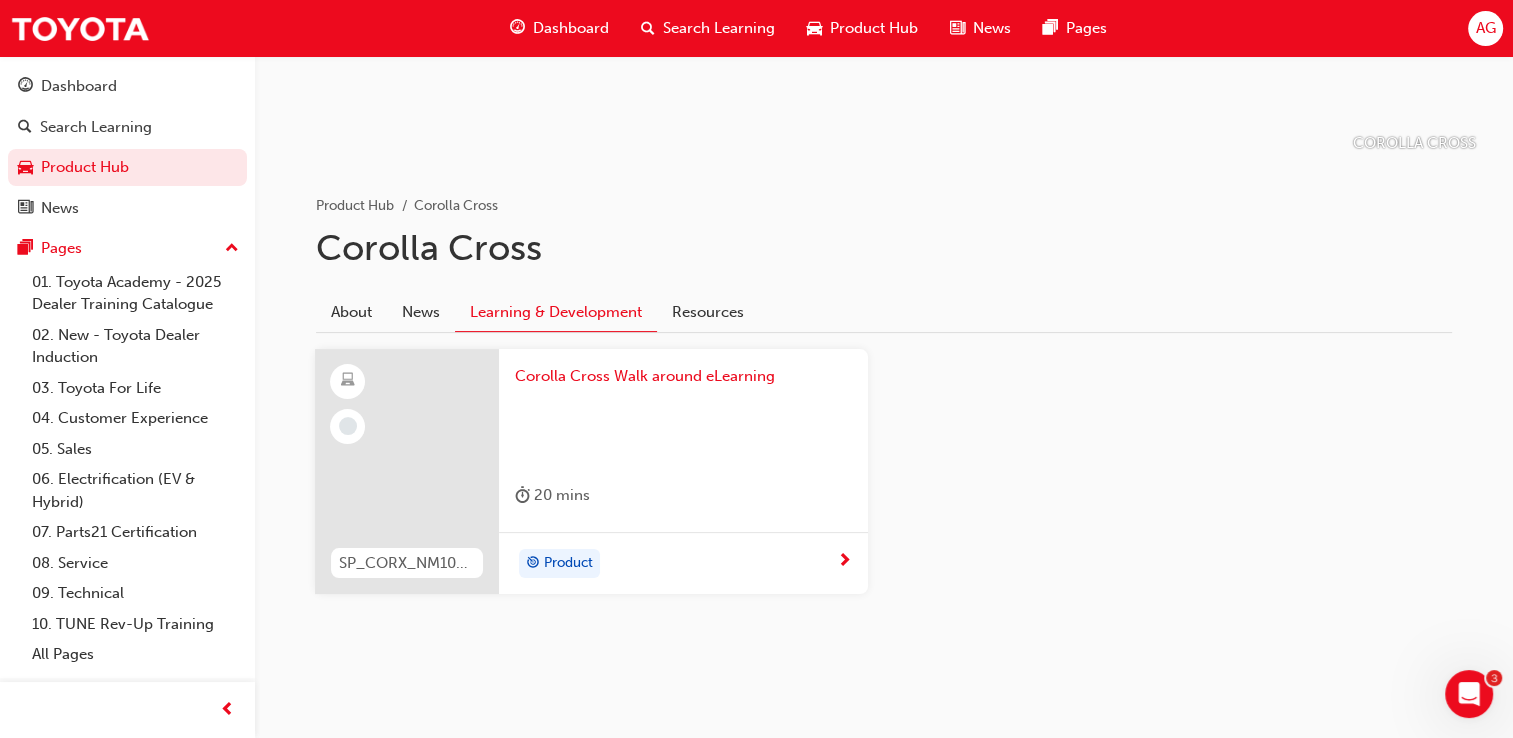 click at bounding box center [683, 427] 